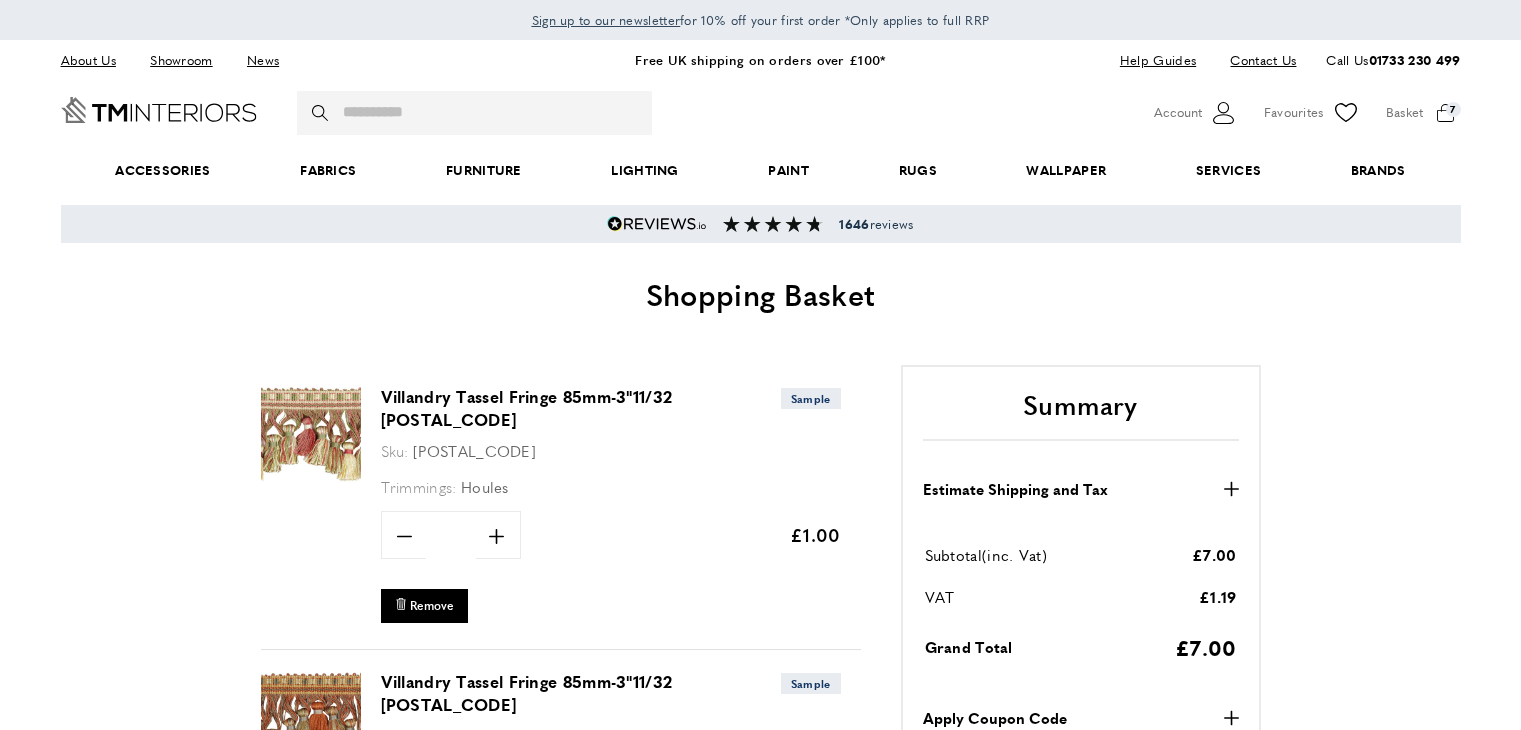 scroll, scrollTop: 0, scrollLeft: 0, axis: both 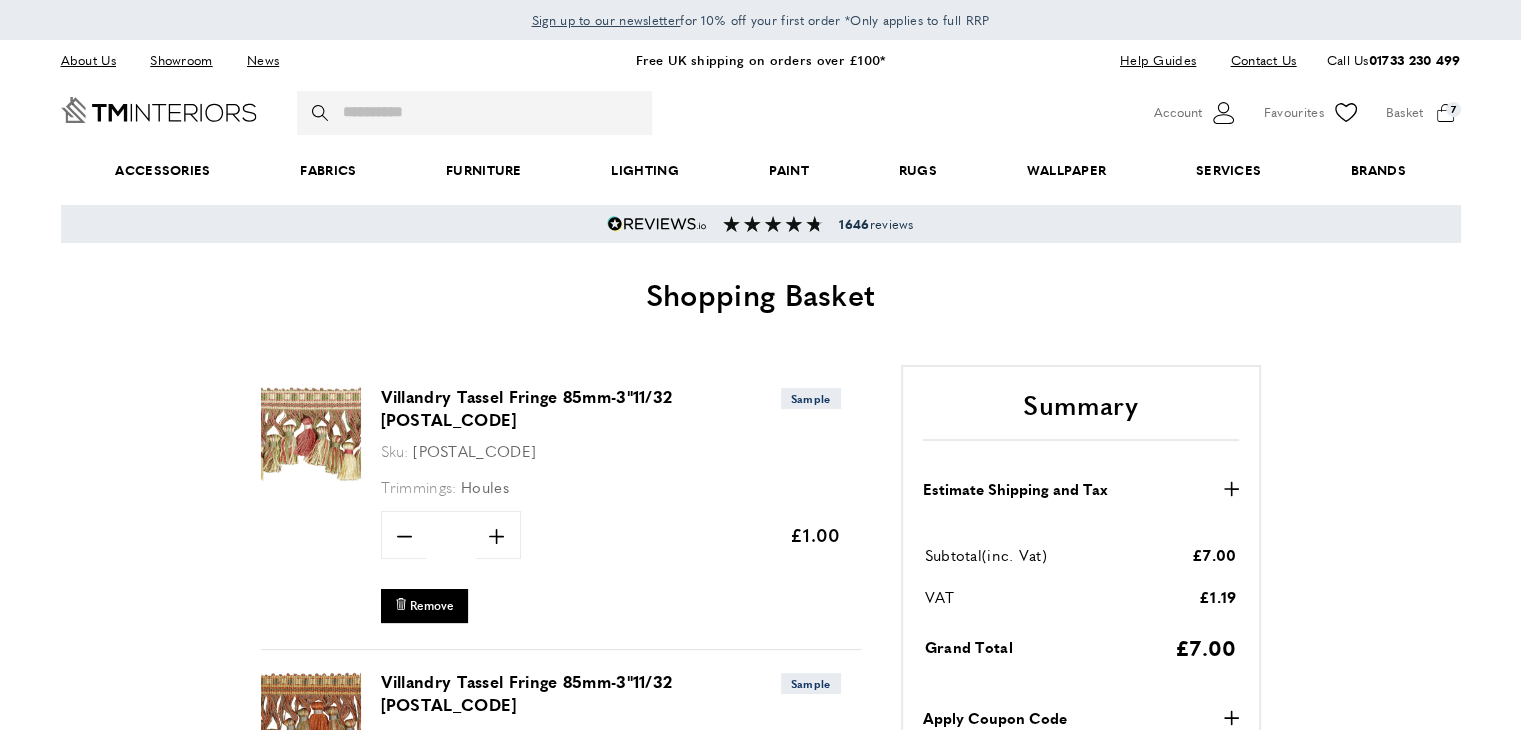 click at bounding box center [760, 3842] 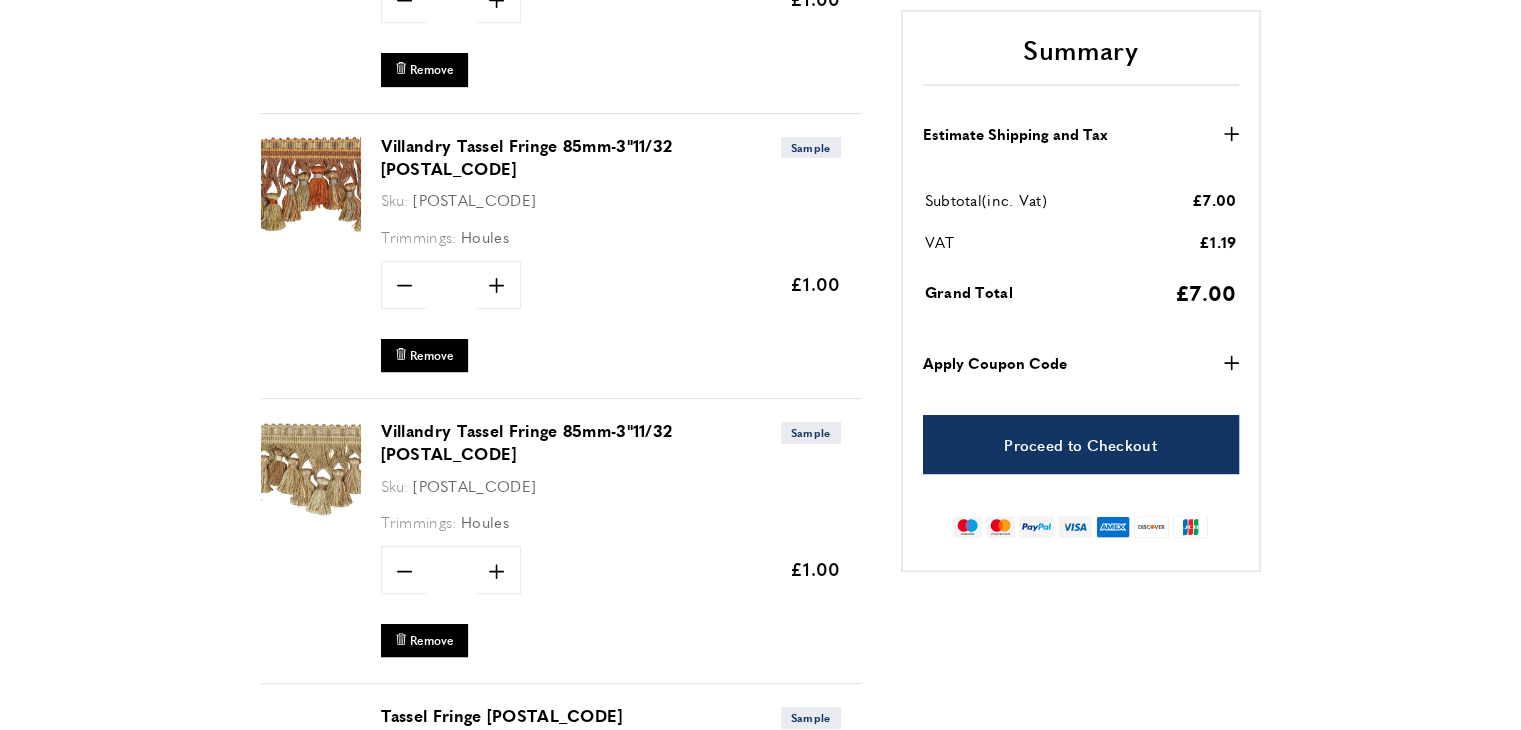 scroll, scrollTop: 588, scrollLeft: 0, axis: vertical 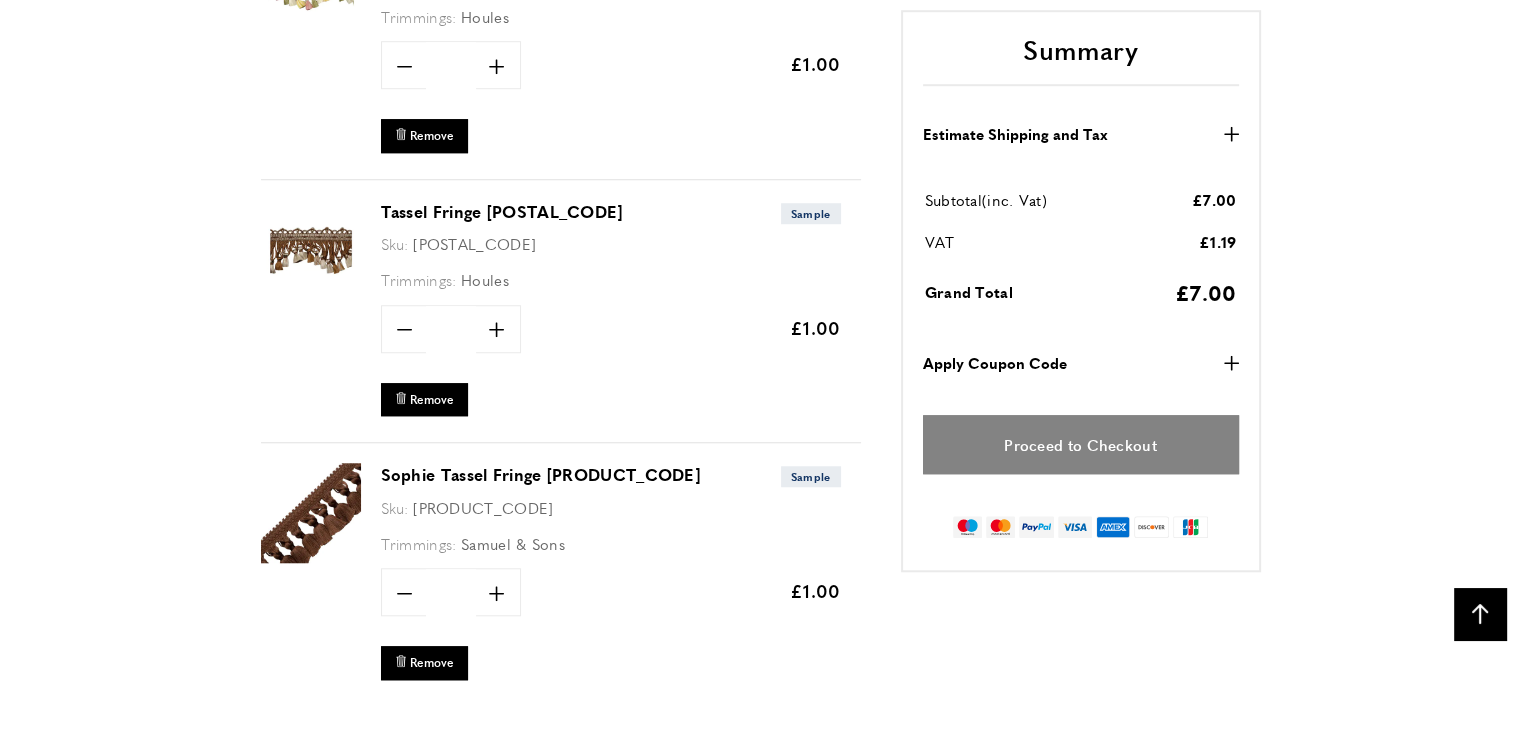 click on "Proceed to Checkout" at bounding box center [1081, 445] 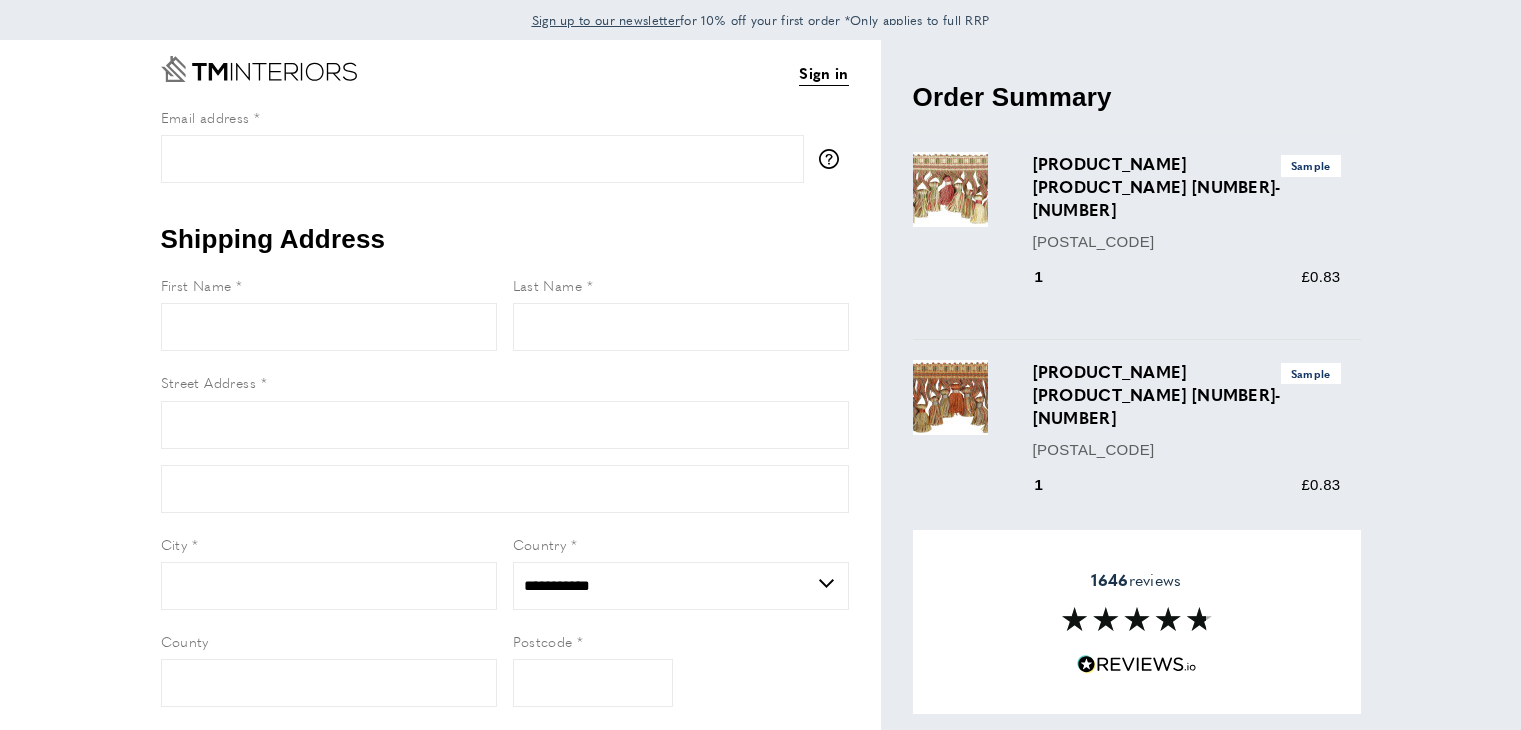 scroll, scrollTop: 0, scrollLeft: 0, axis: both 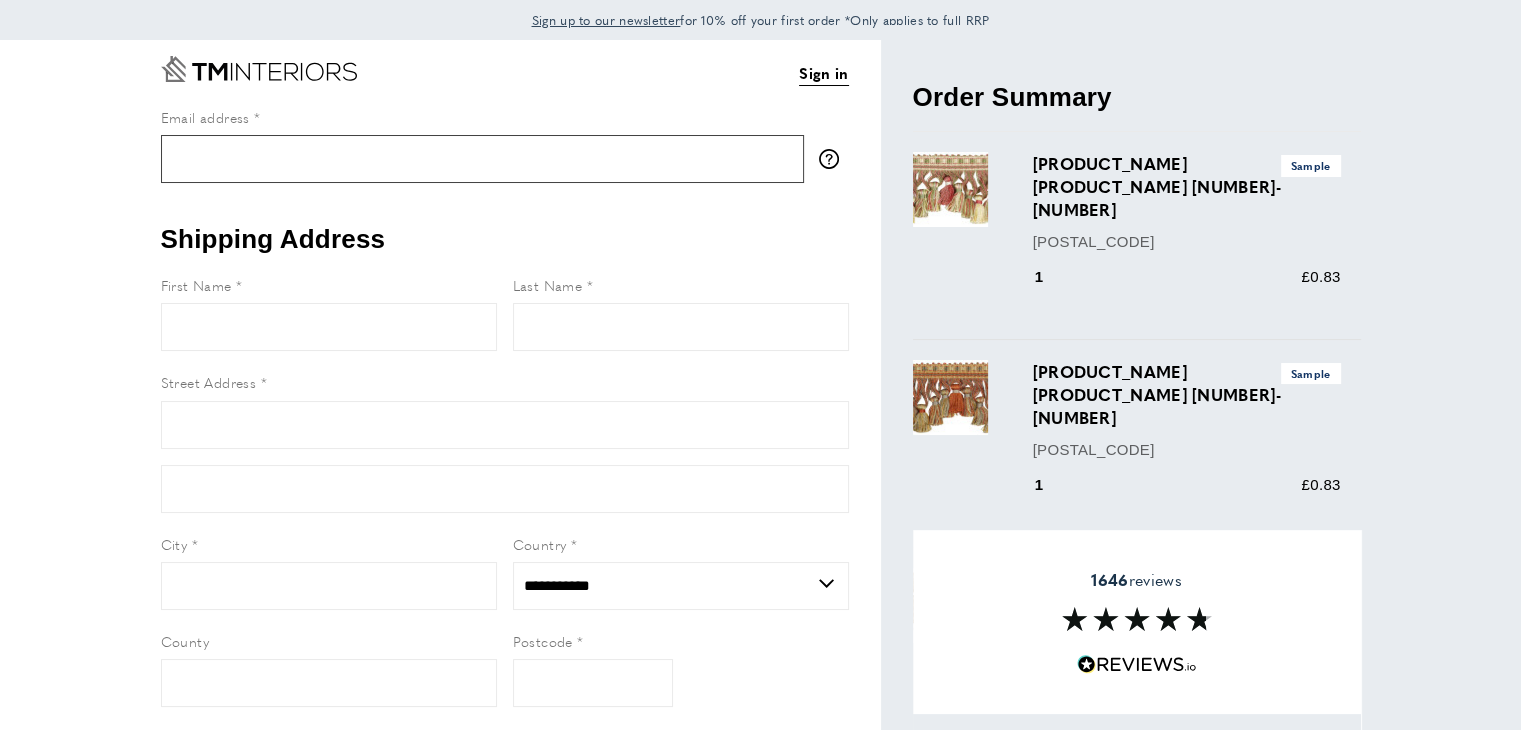 click on "Email address" at bounding box center [482, 159] 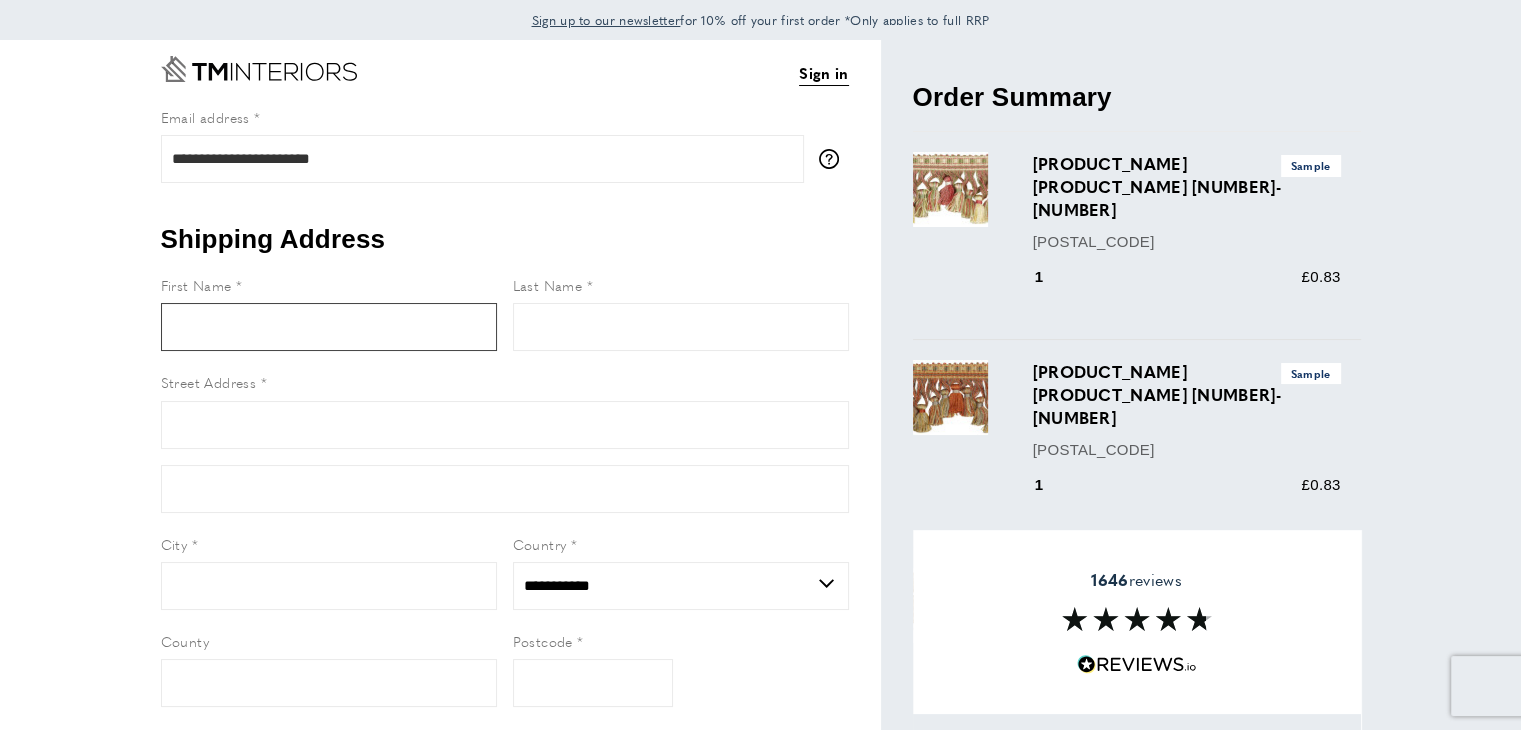 click on "First Name" at bounding box center [329, 327] 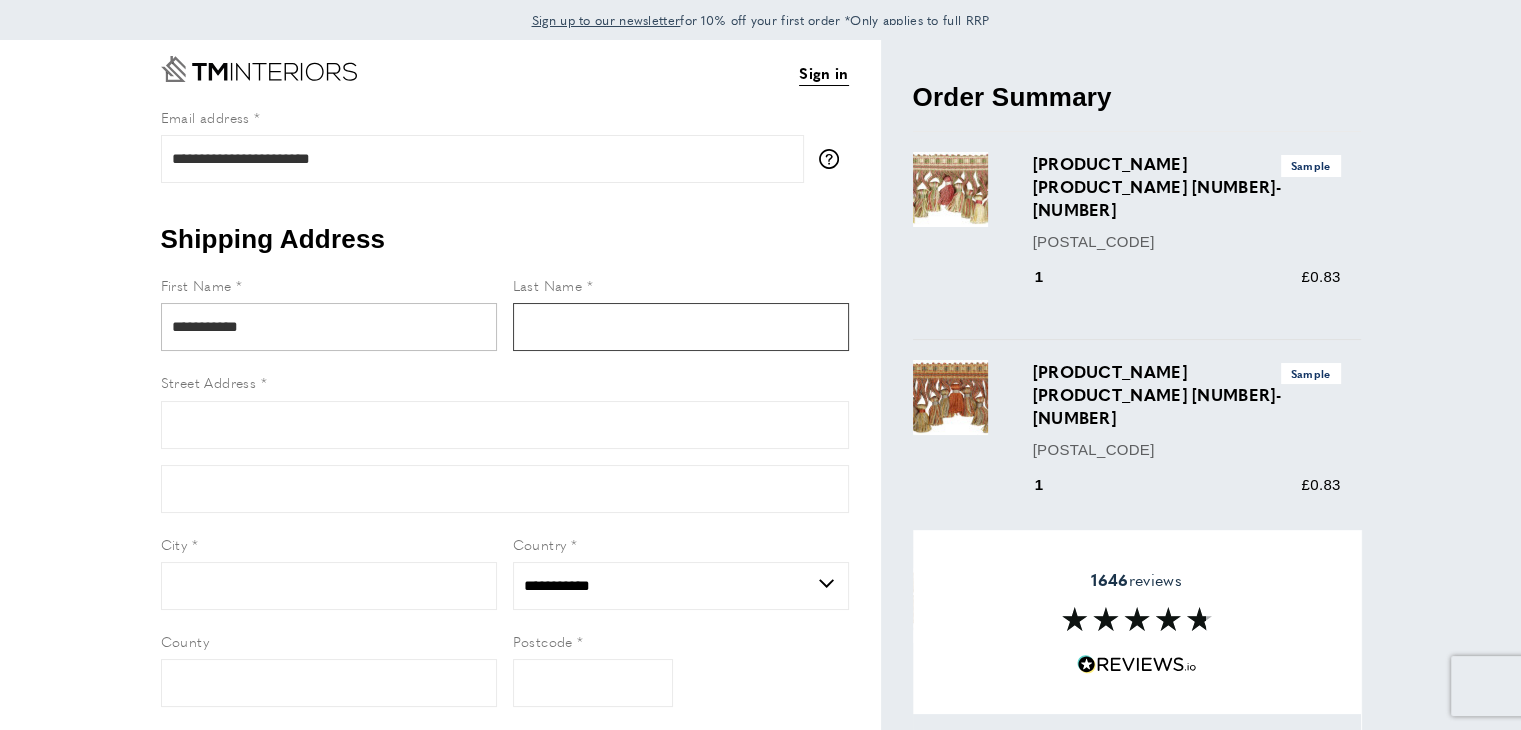 type on "******" 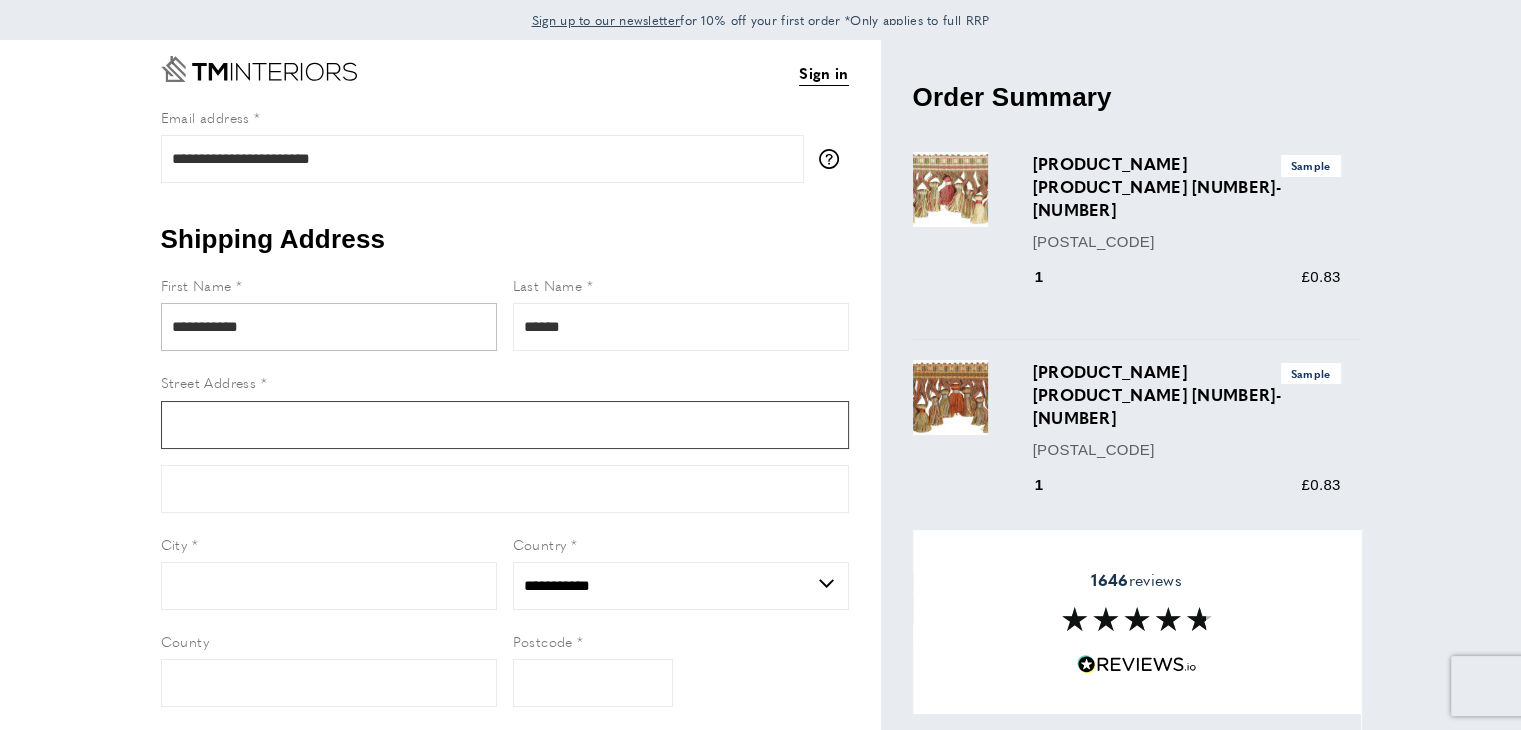 type on "**********" 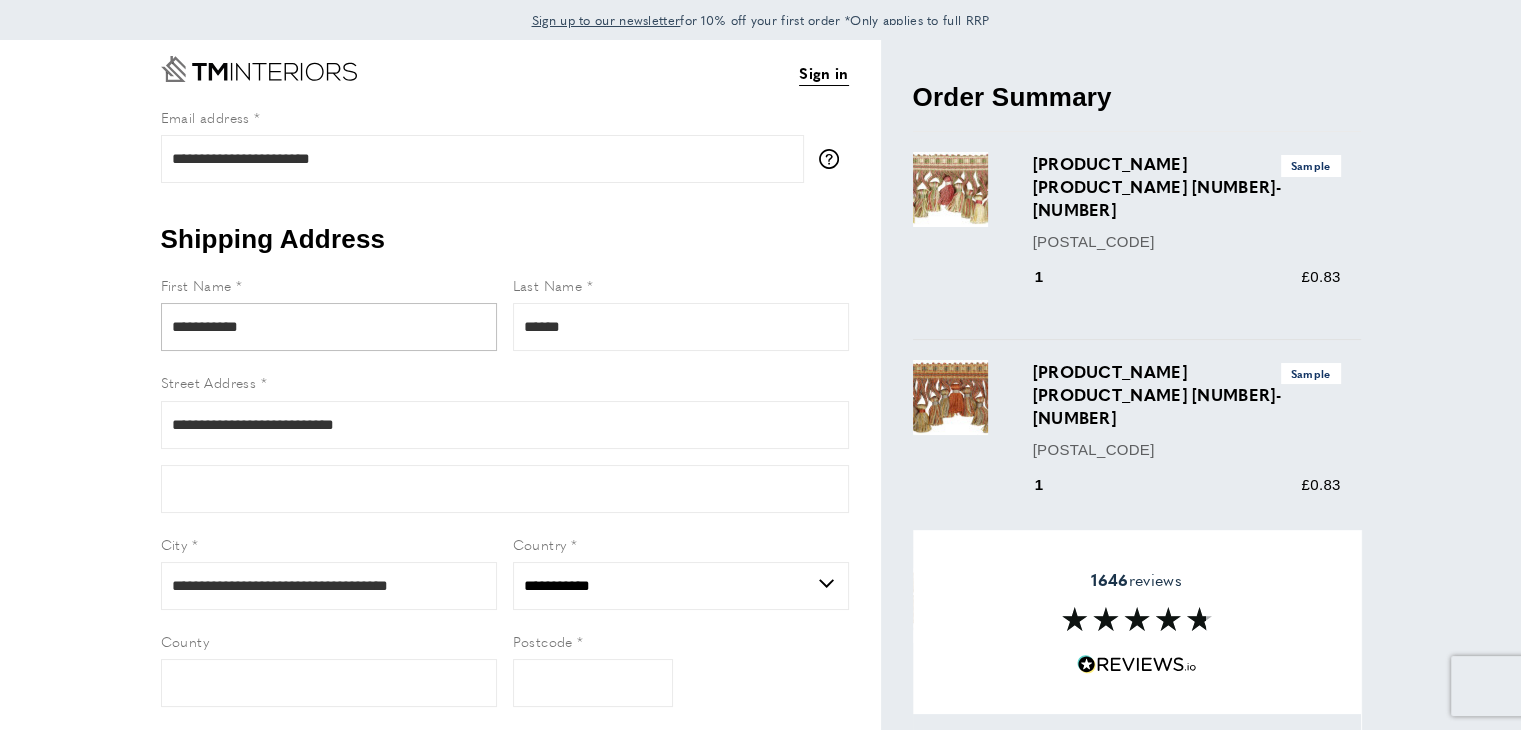 type on "********" 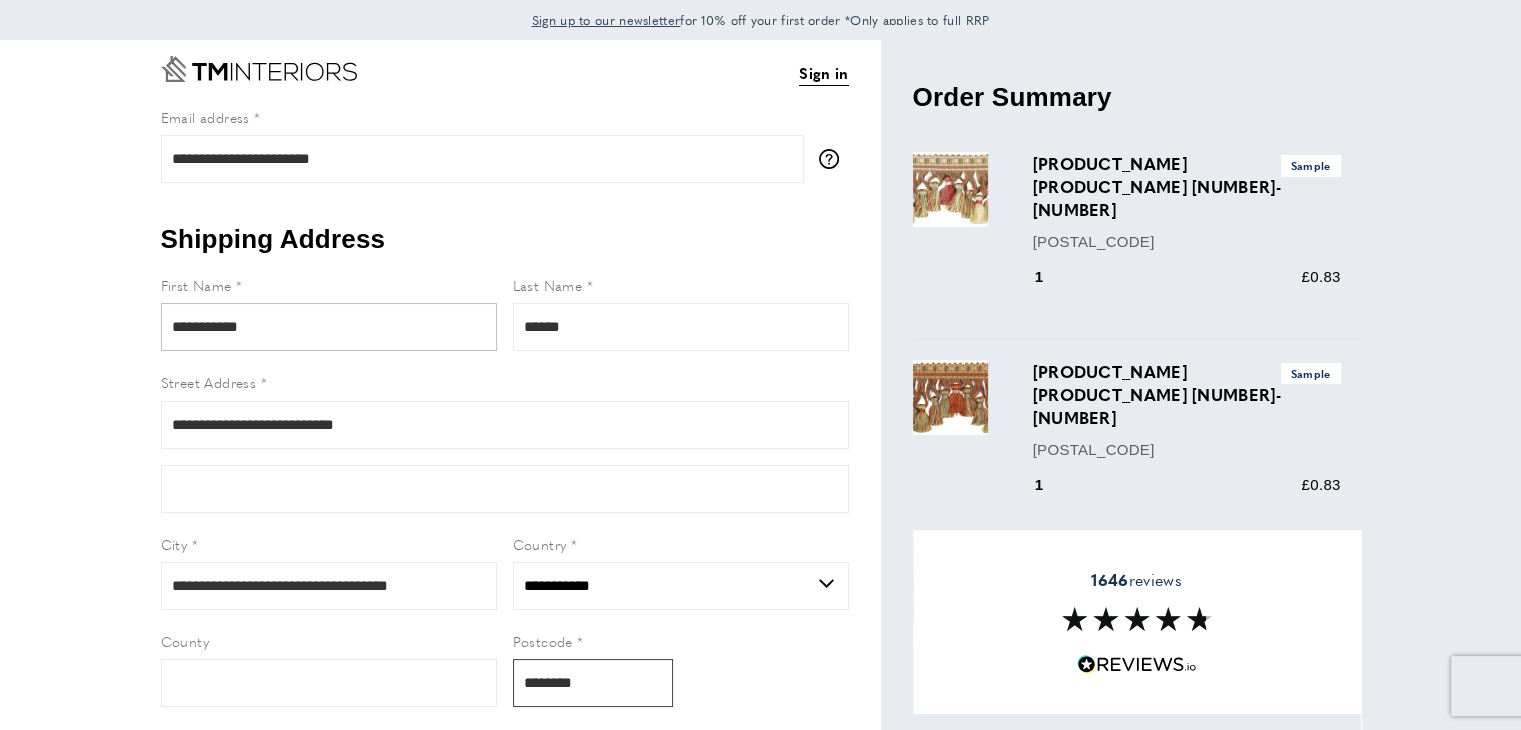 type on "**********" 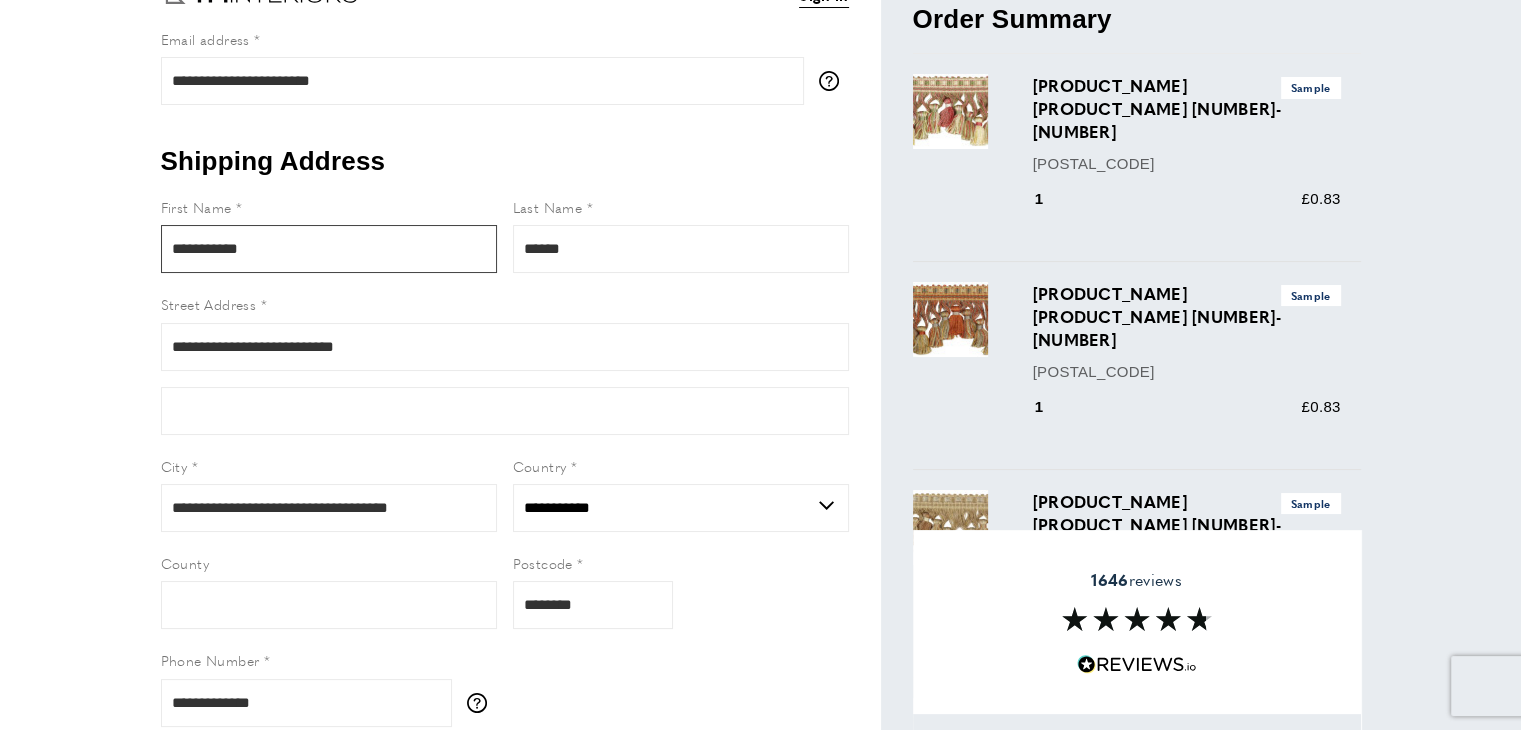 scroll, scrollTop: 131, scrollLeft: 0, axis: vertical 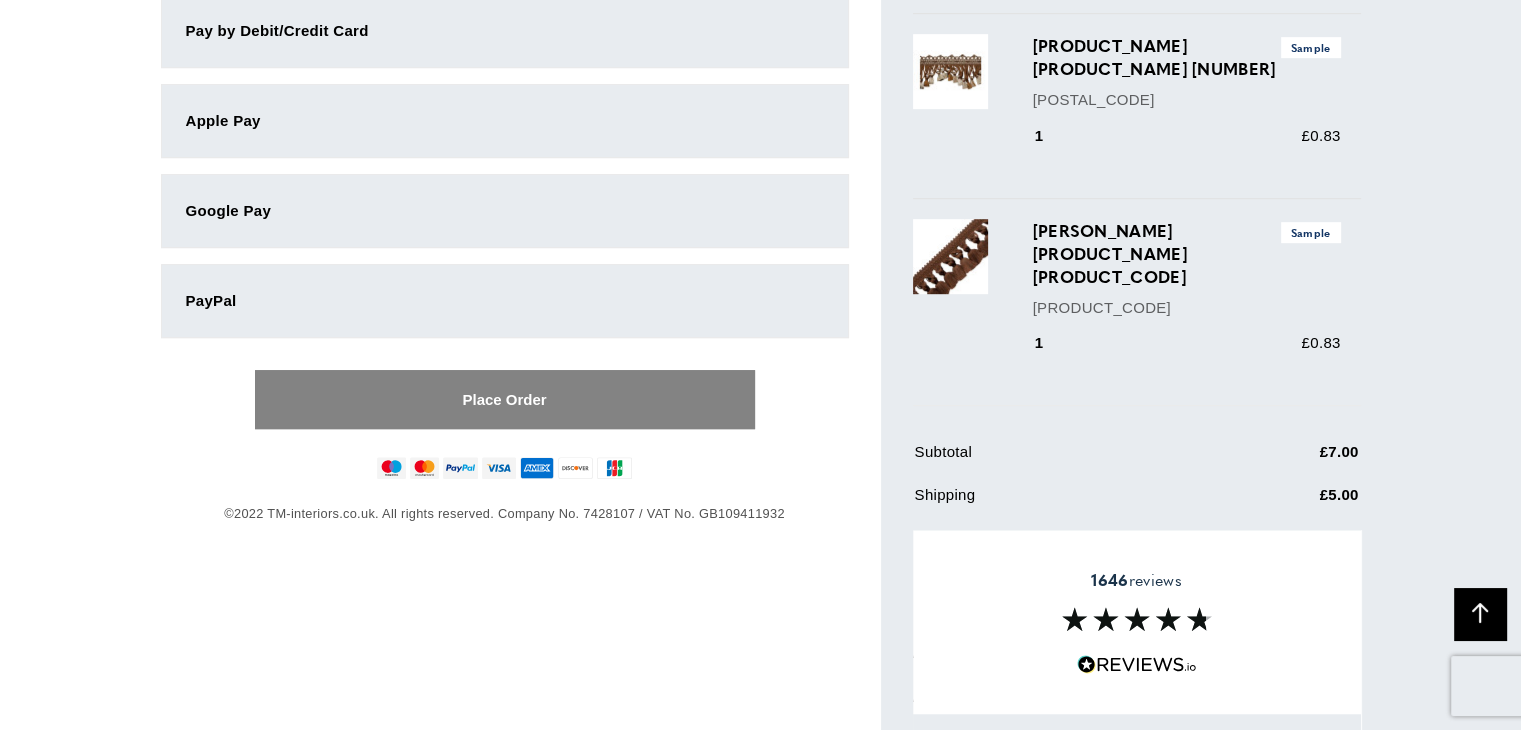 click on "Place Order" at bounding box center [505, 399] 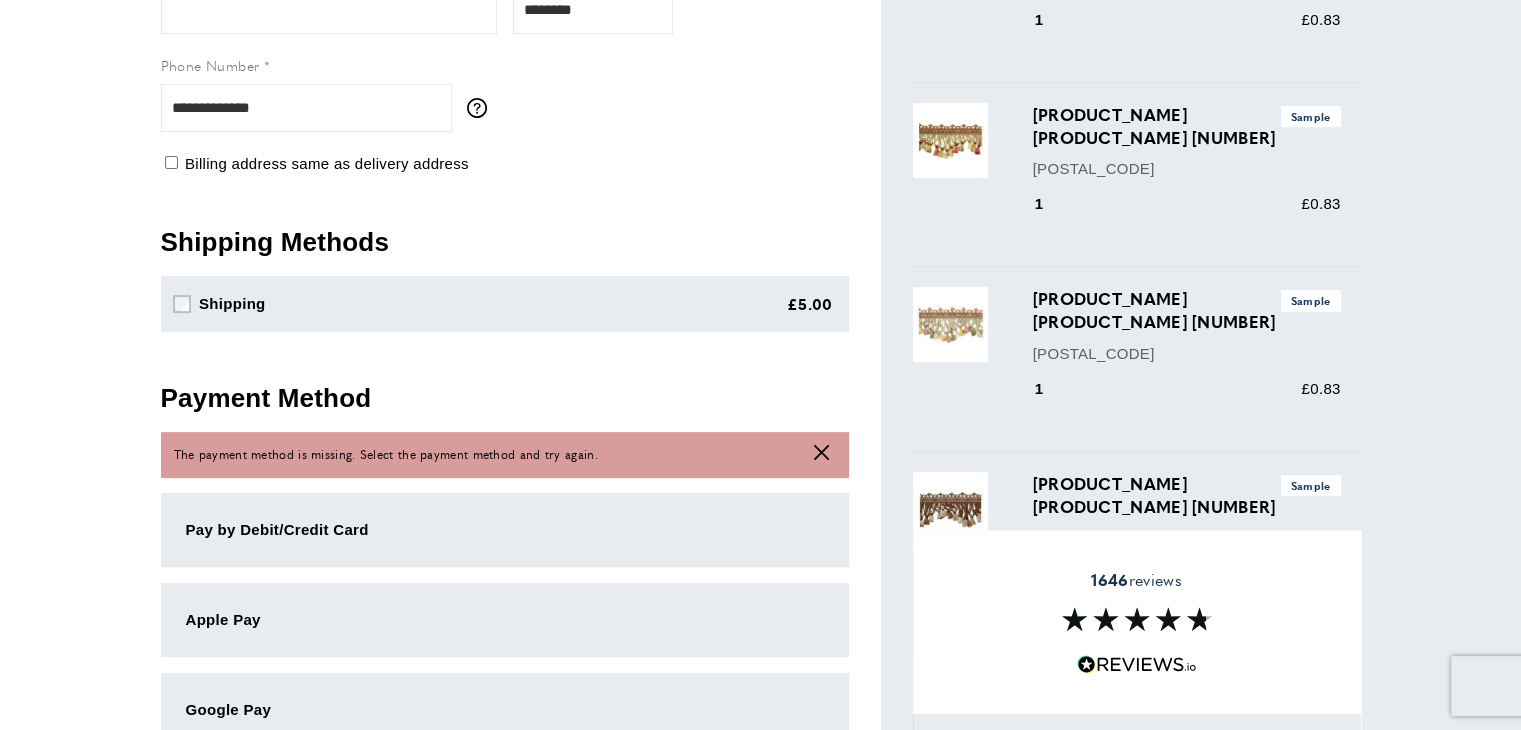 scroll, scrollTop: 604, scrollLeft: 0, axis: vertical 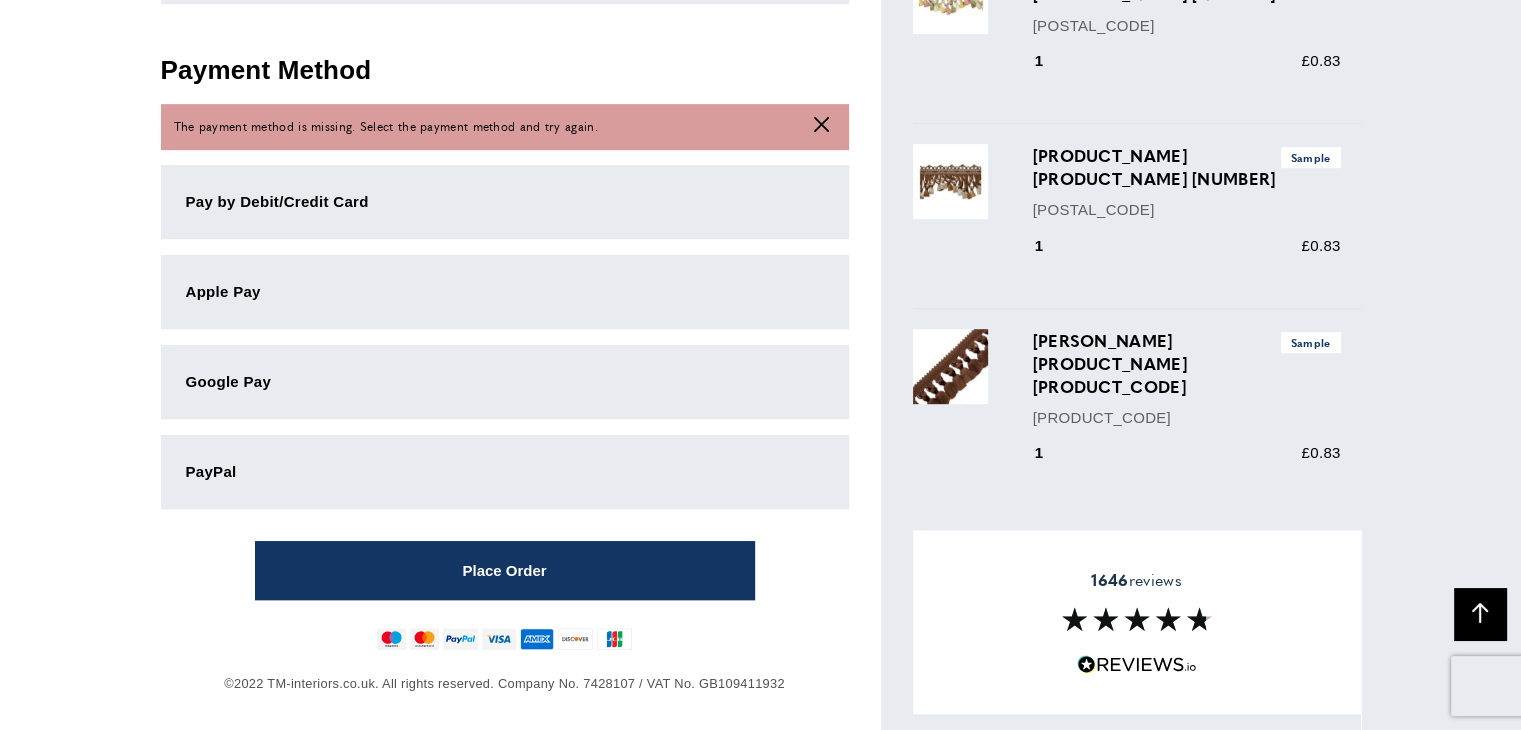 click on "PayPal" at bounding box center [505, 472] 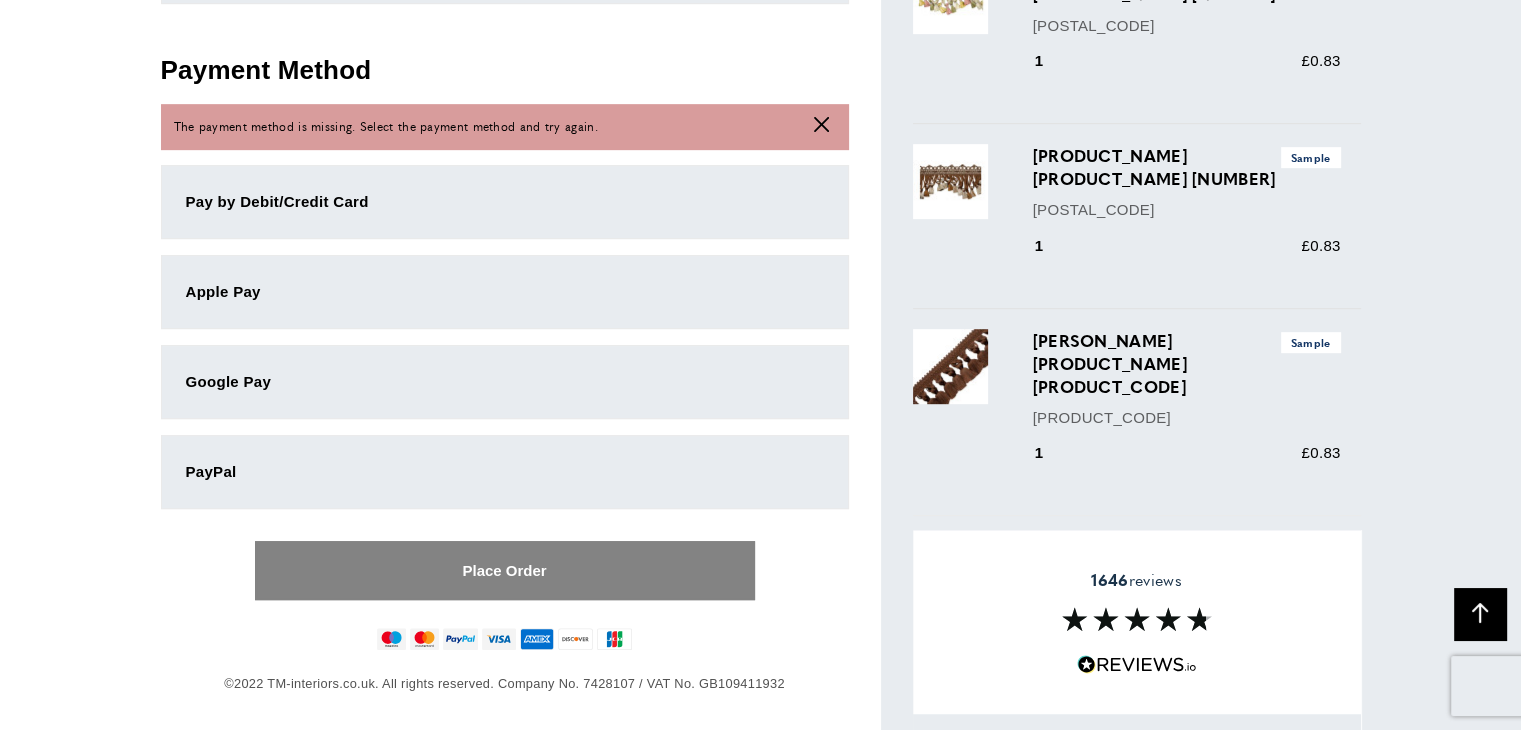 click on "Place Order" at bounding box center (505, 570) 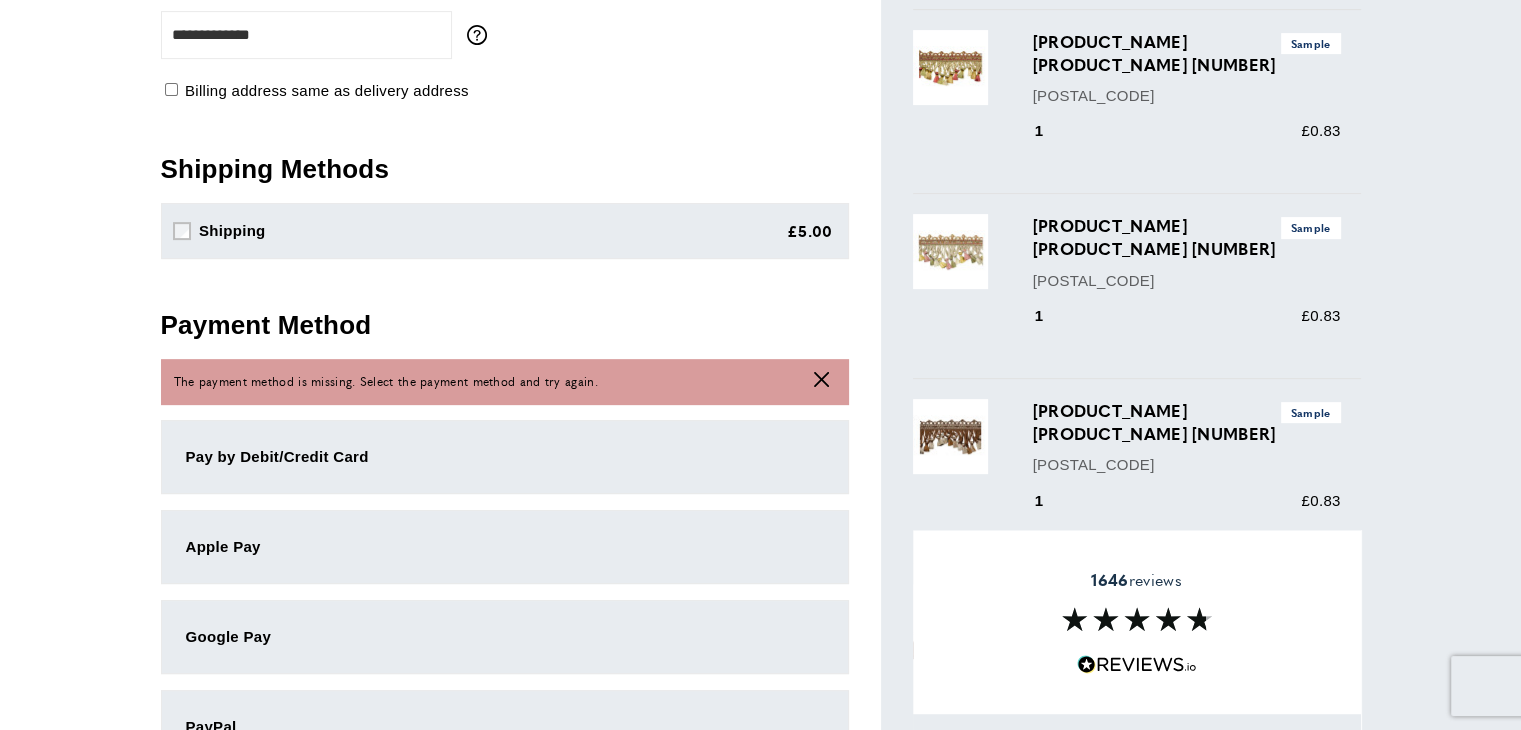 scroll, scrollTop: 604, scrollLeft: 0, axis: vertical 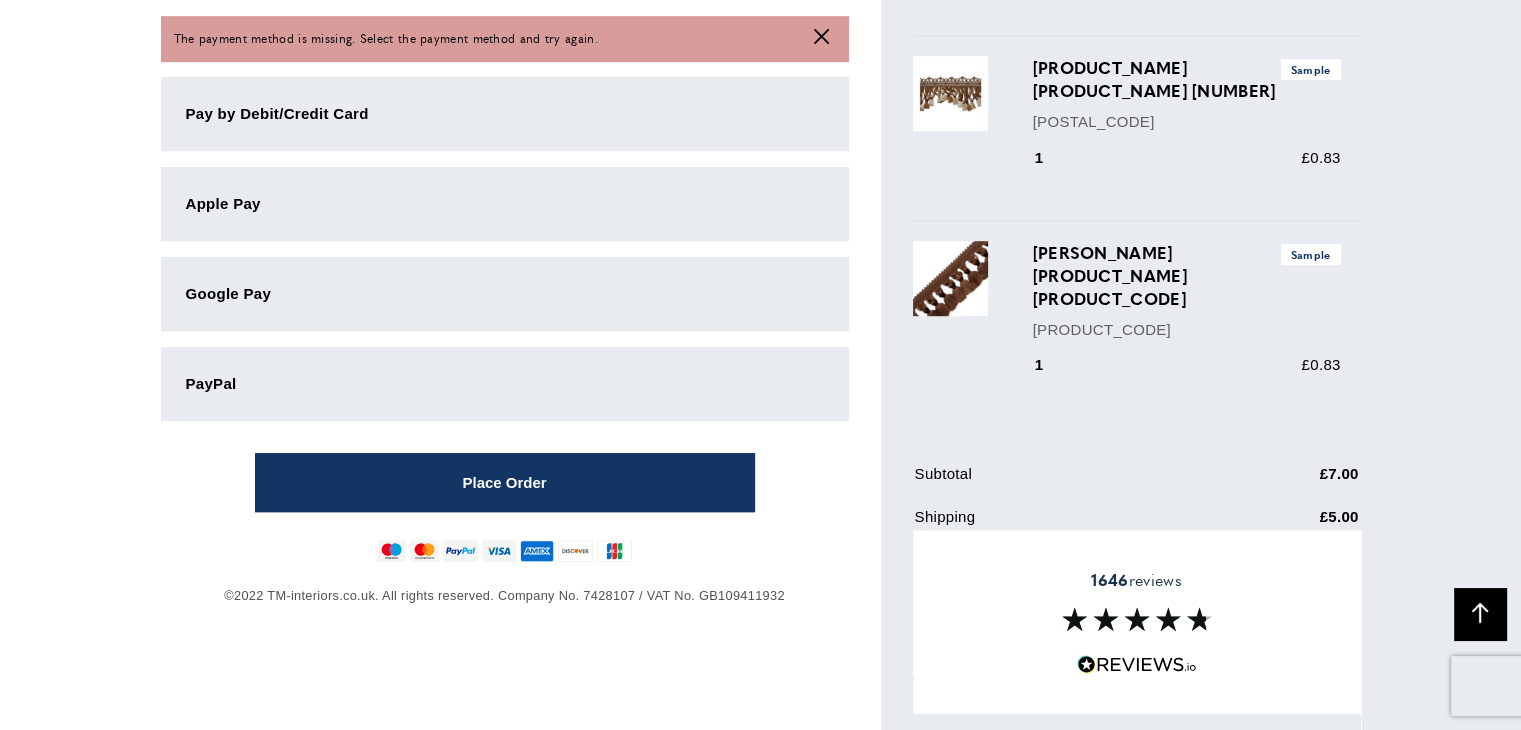 click on "PayPal" at bounding box center [505, 384] 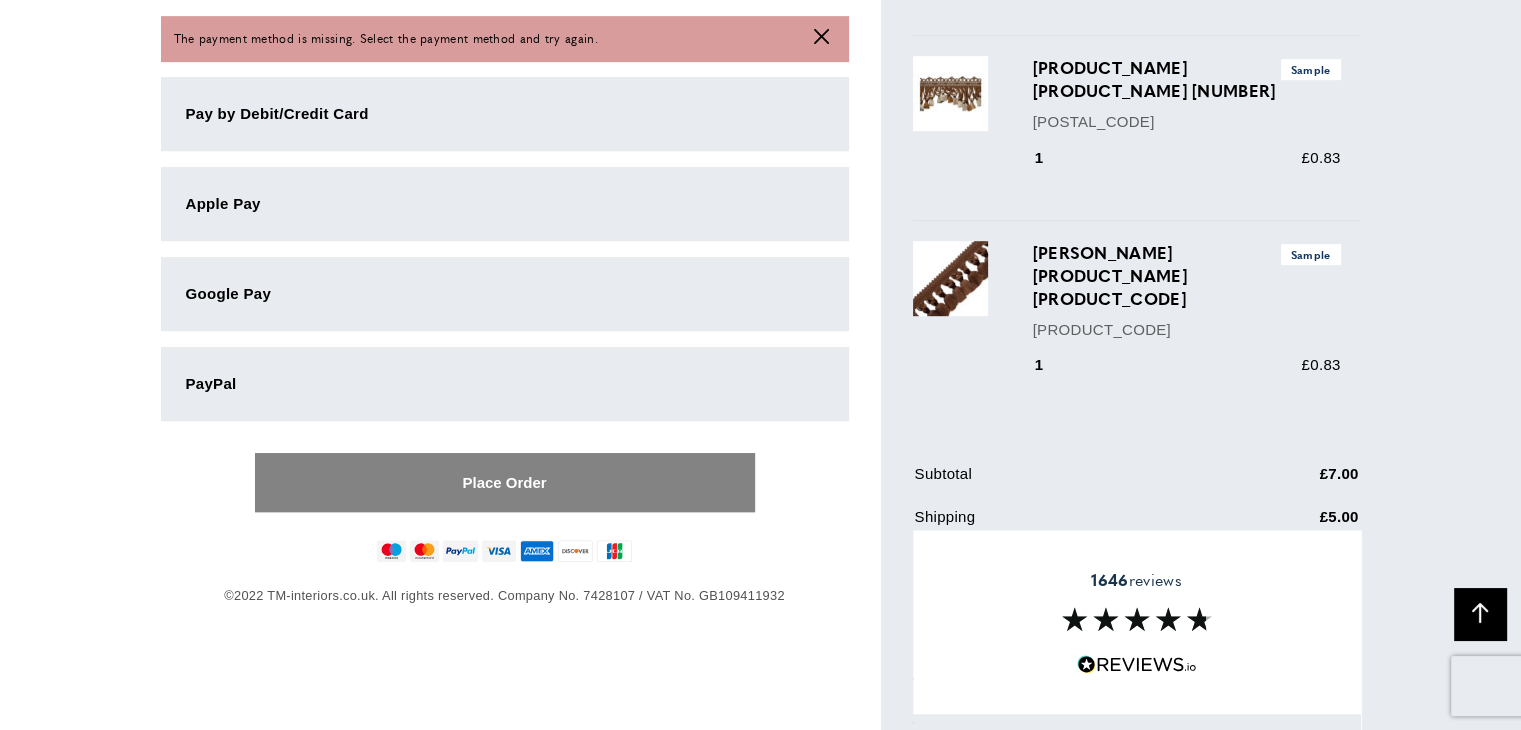 click on "Place Order" at bounding box center [505, 482] 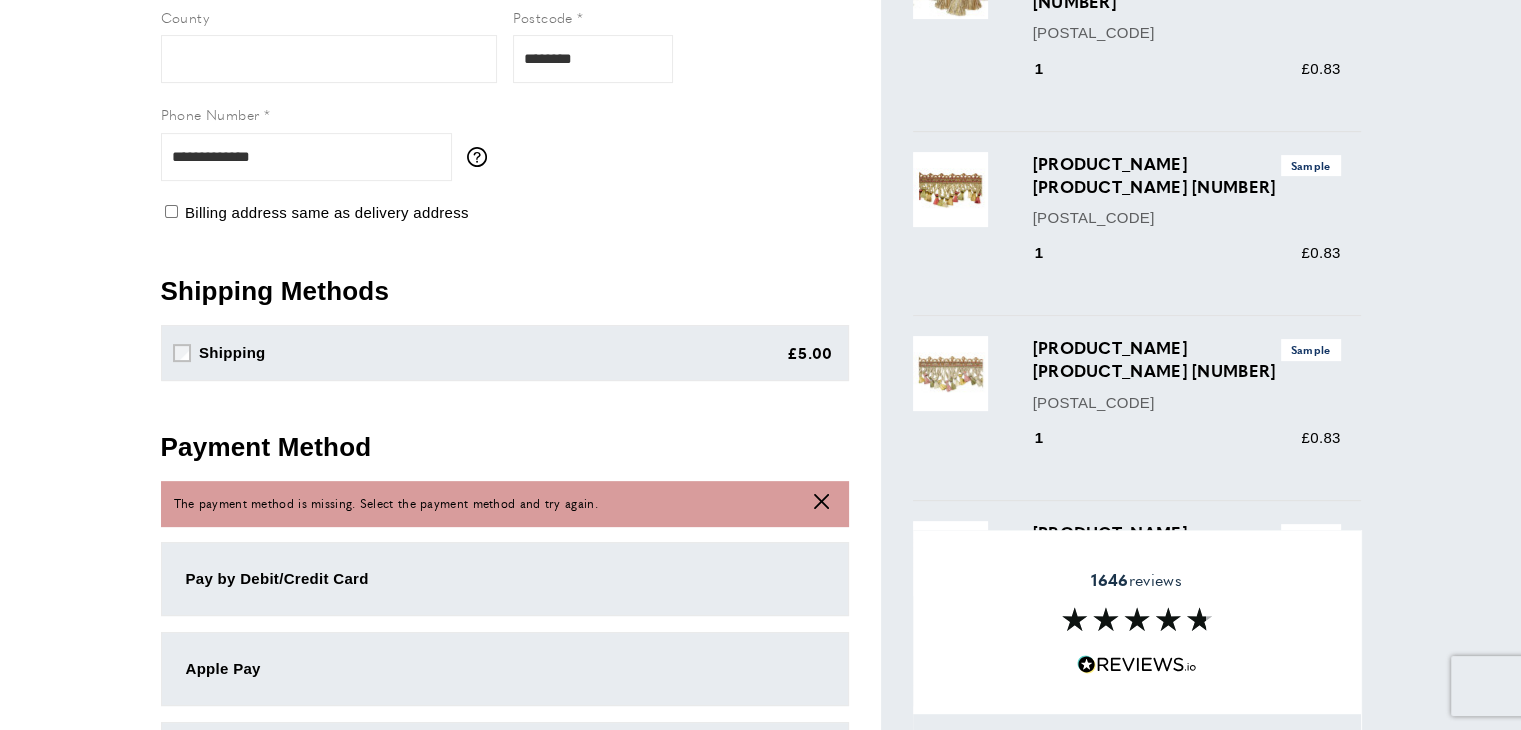 scroll, scrollTop: 604, scrollLeft: 0, axis: vertical 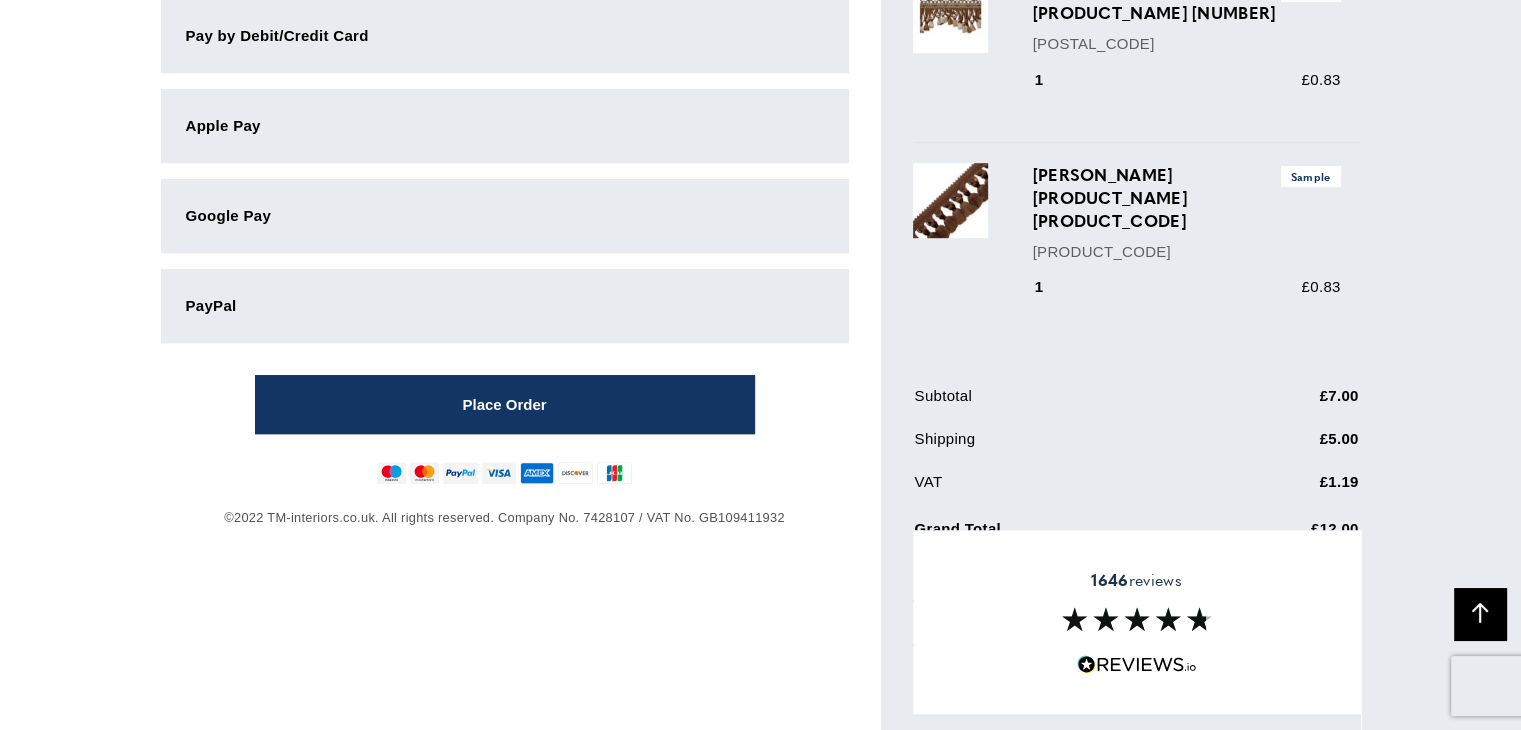 click on "PayPal" at bounding box center (505, 306) 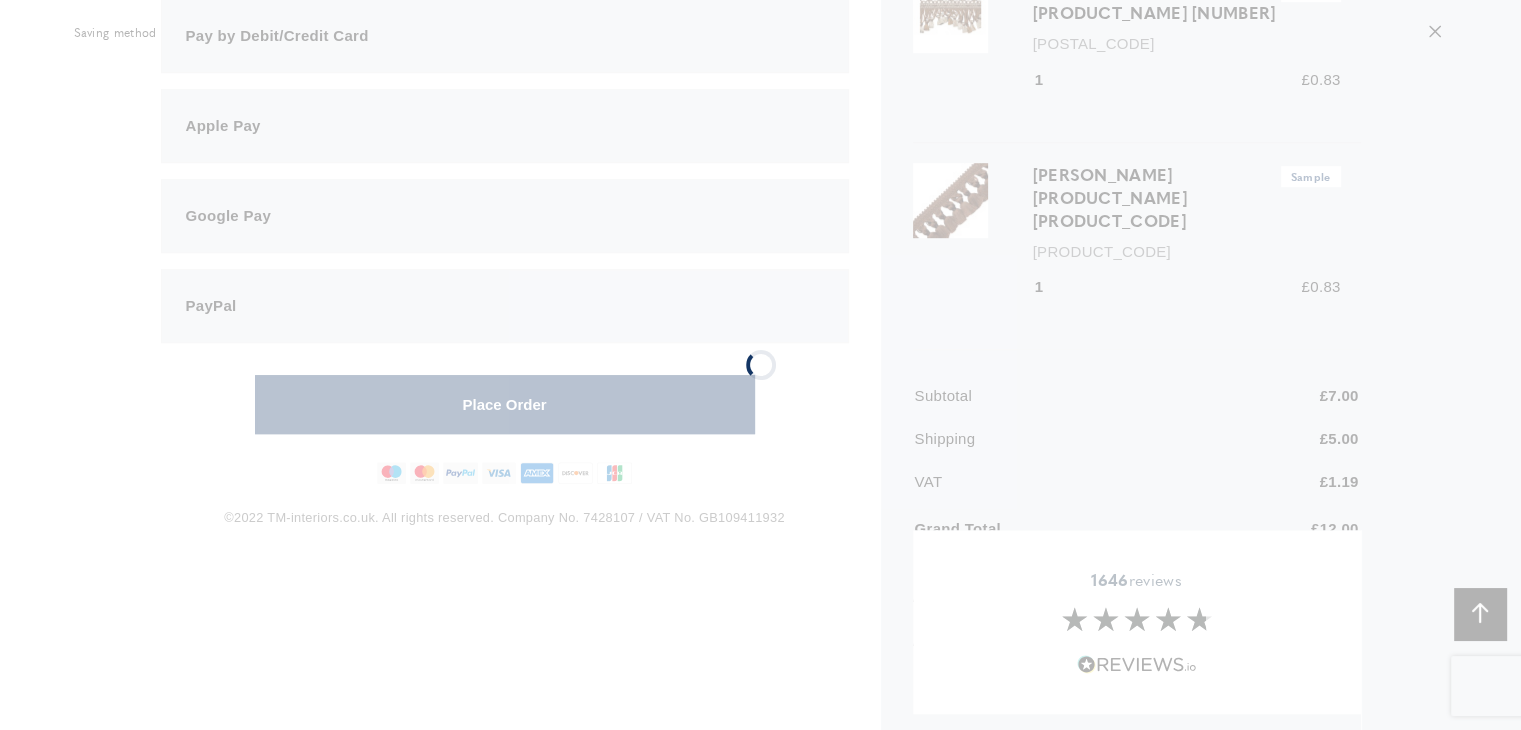 scroll, scrollTop: 1106, scrollLeft: 0, axis: vertical 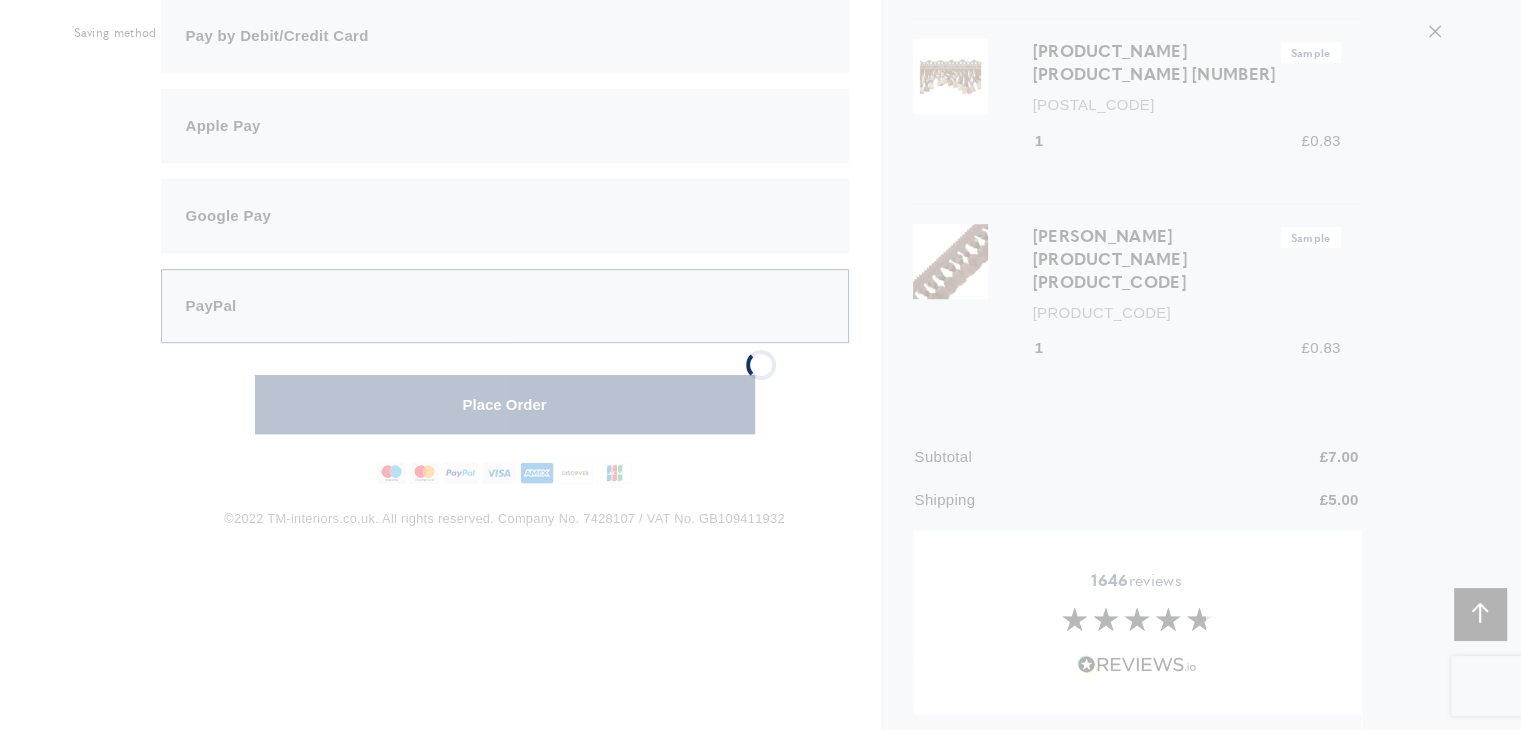 click at bounding box center (760, 365) 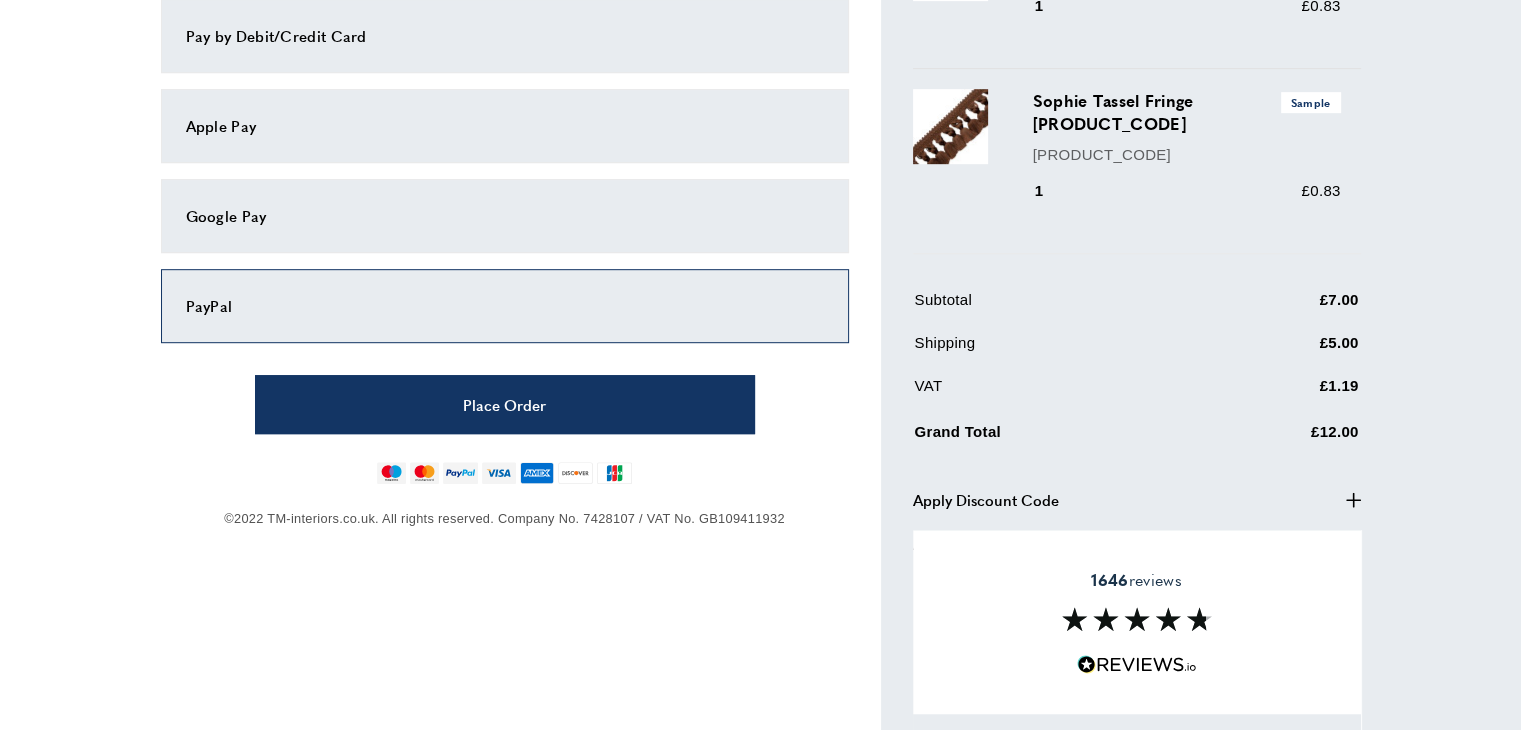 scroll, scrollTop: 1106, scrollLeft: 0, axis: vertical 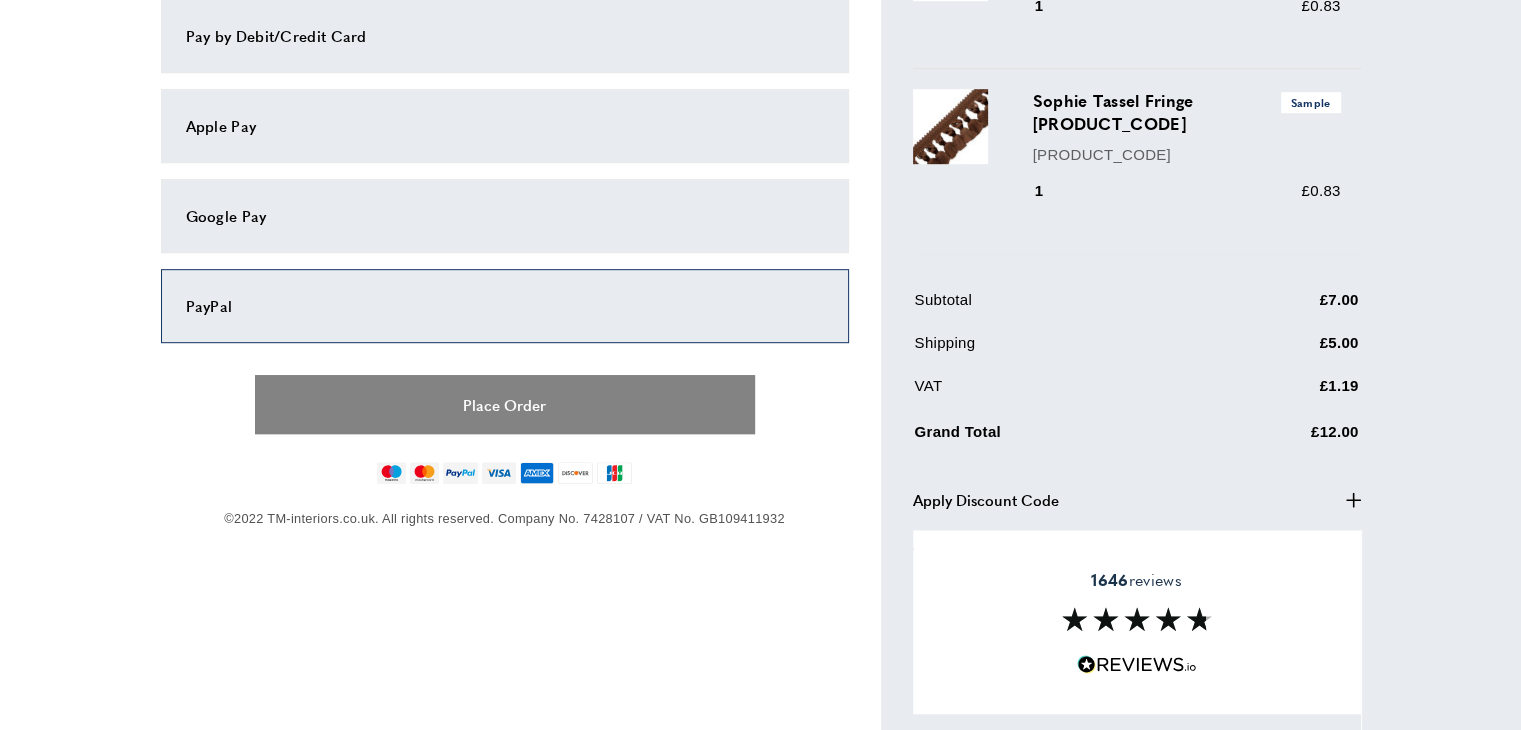 click on "Place Order" at bounding box center (505, 404) 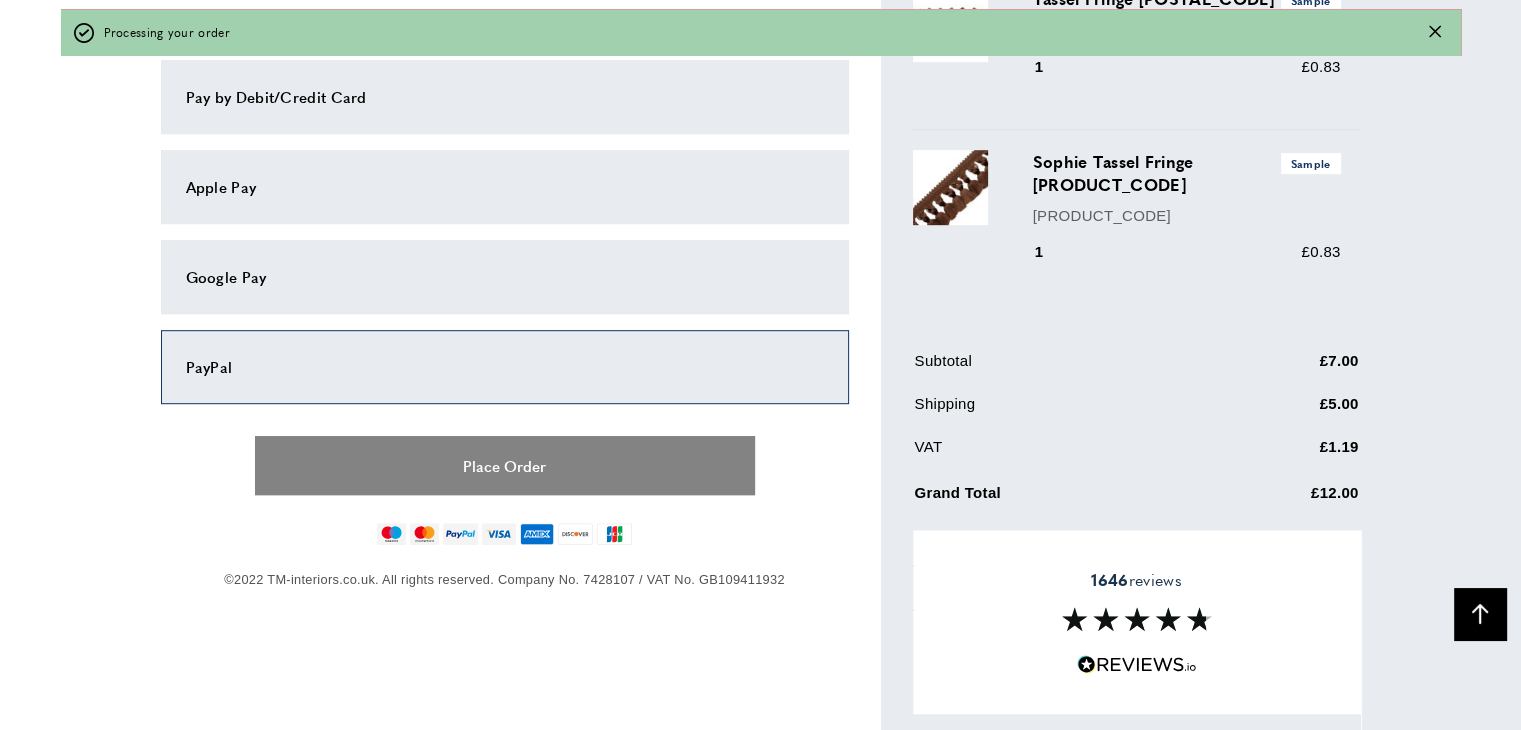 scroll, scrollTop: 1168, scrollLeft: 0, axis: vertical 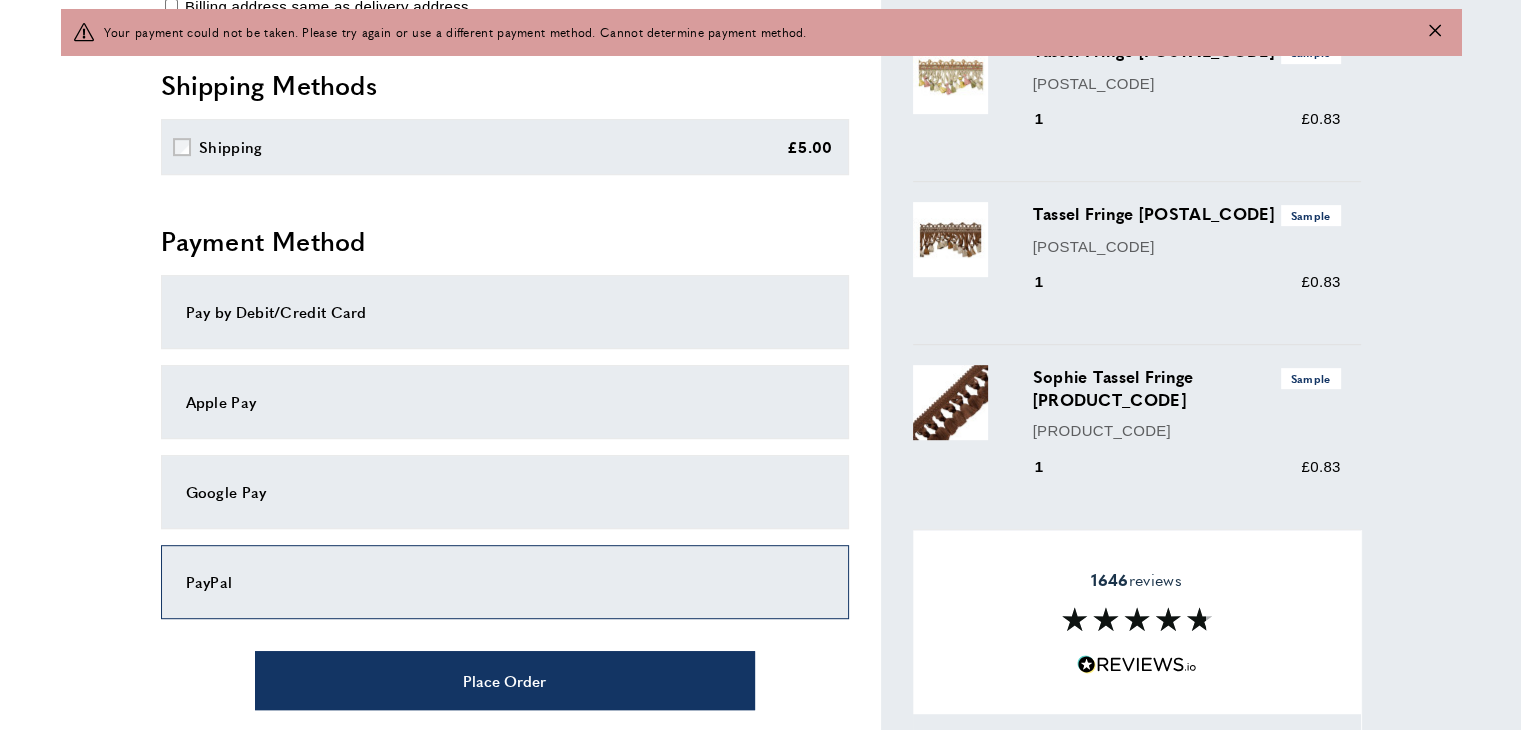 click on "Pay by Debit/Credit Card" at bounding box center [505, 312] 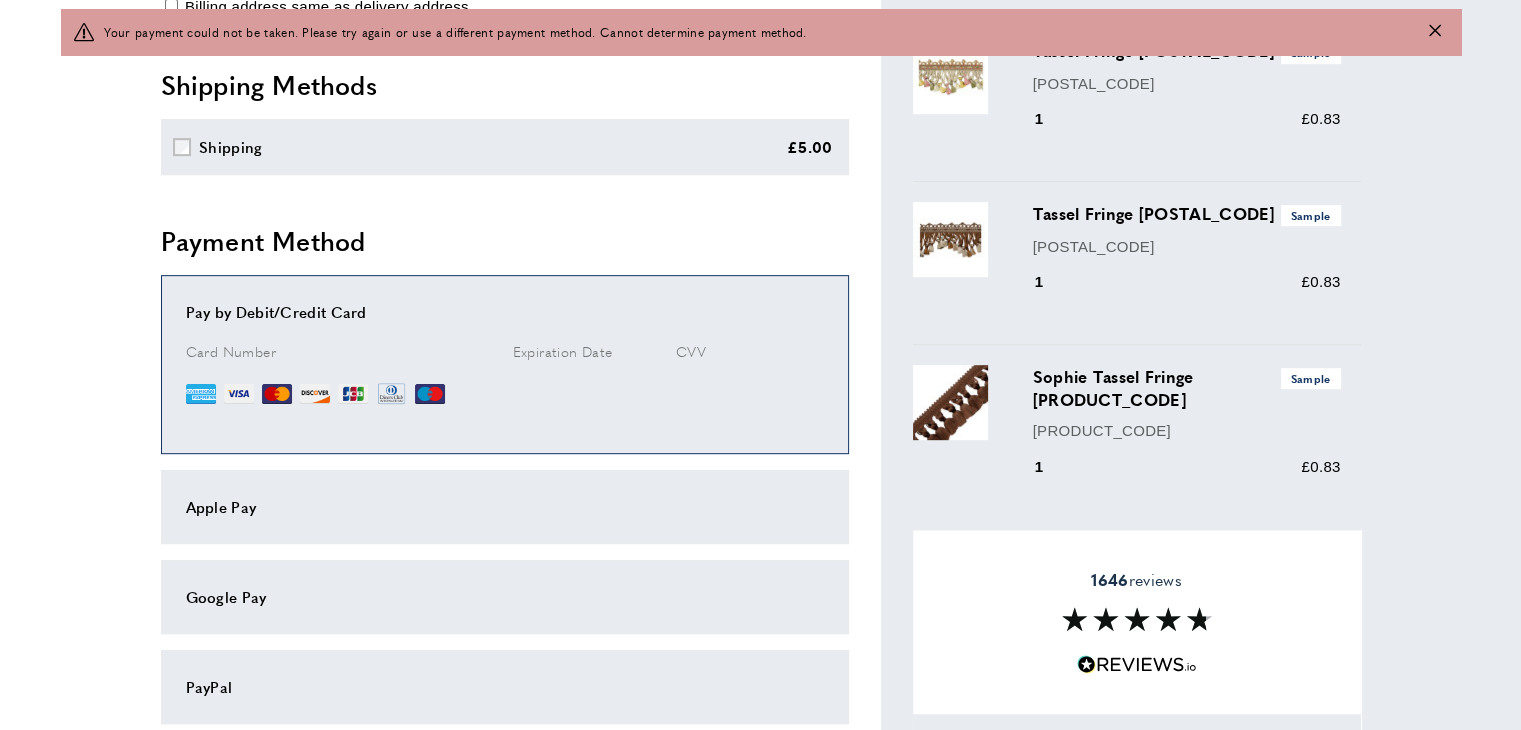 click on "Card Number" at bounding box center [231, 351] 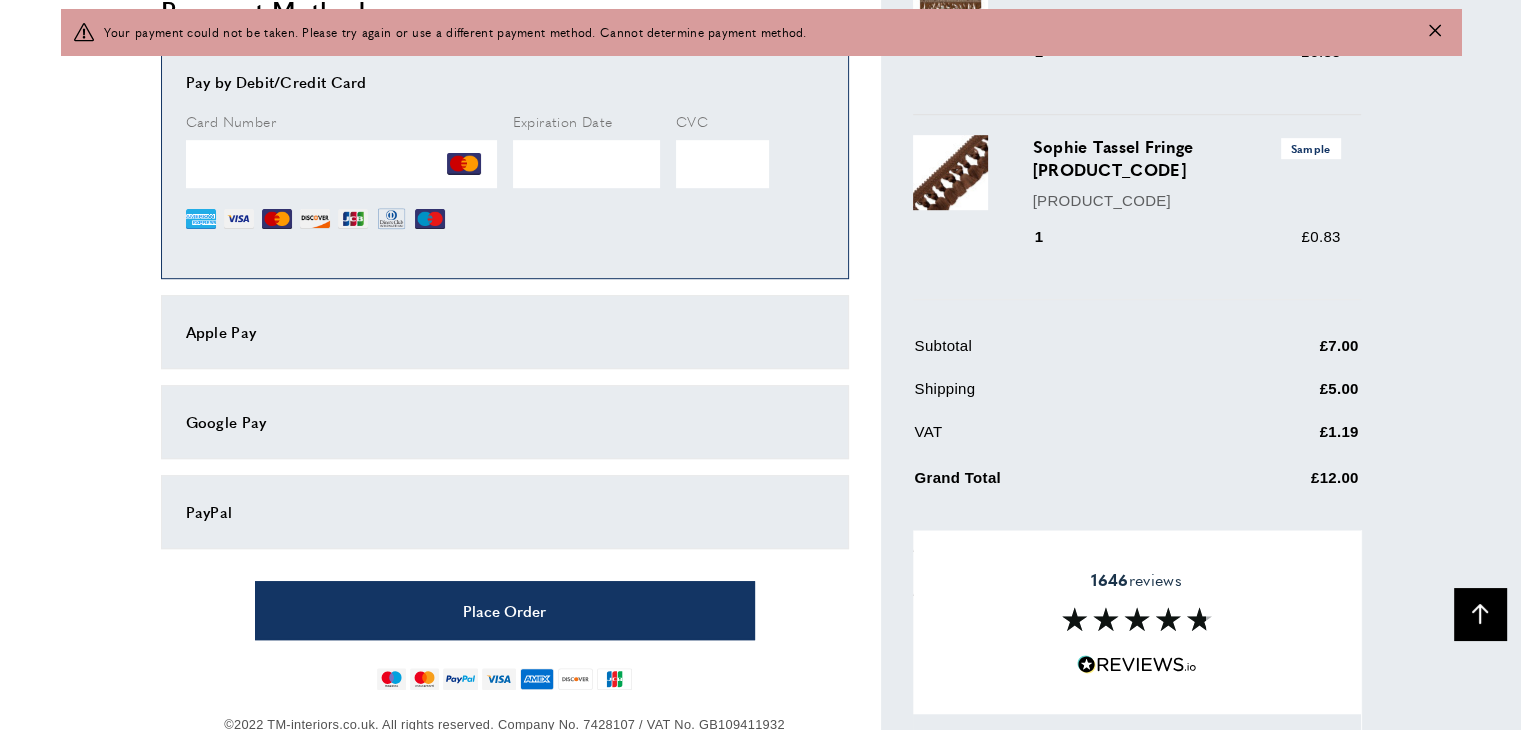 scroll, scrollTop: 1228, scrollLeft: 0, axis: vertical 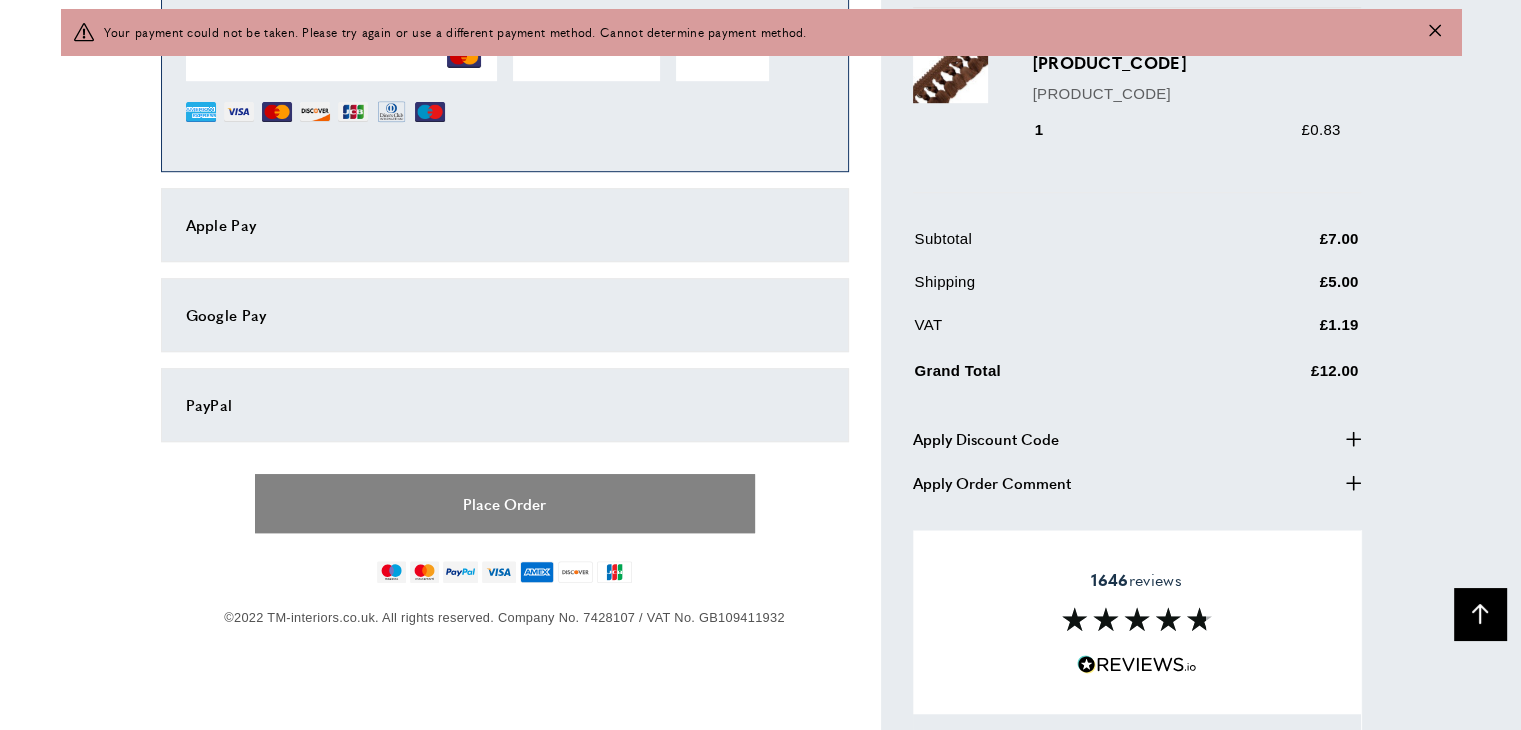 click on "Place Order" at bounding box center (505, 503) 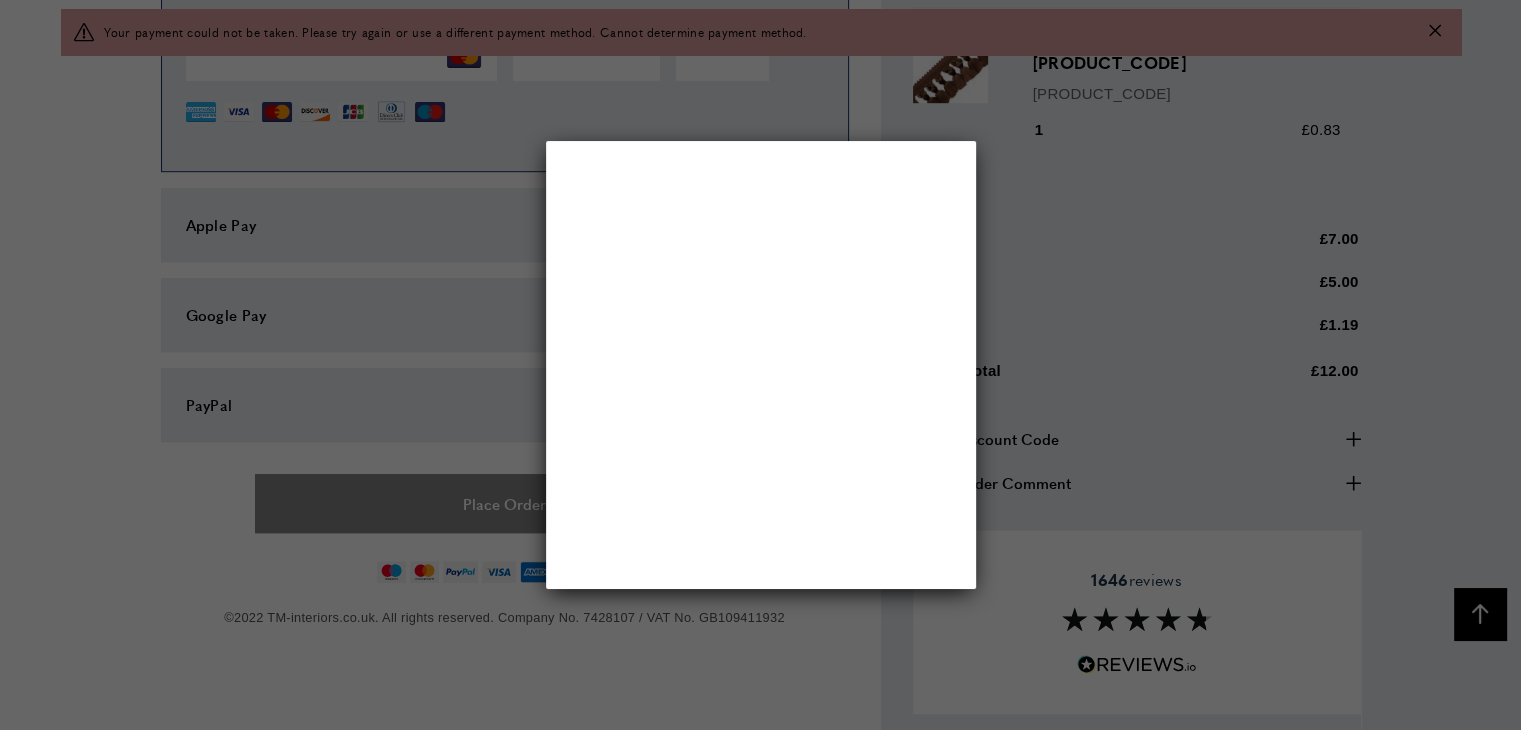 scroll, scrollTop: 0, scrollLeft: 0, axis: both 